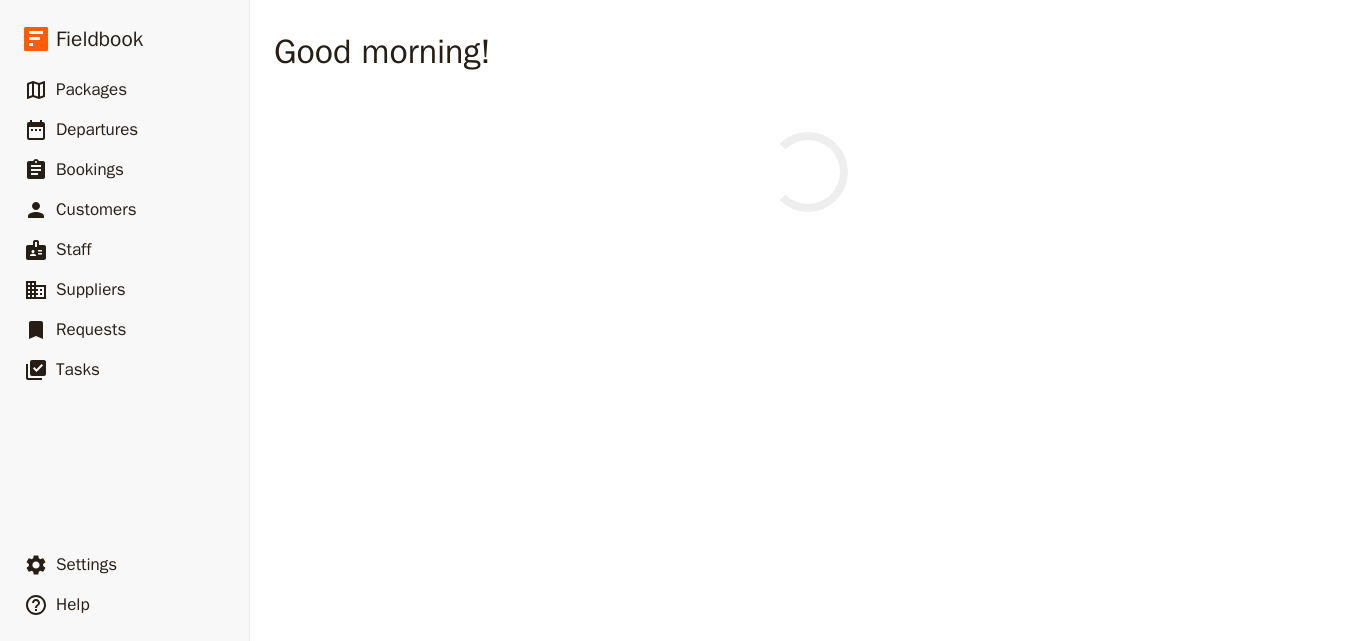 scroll, scrollTop: 0, scrollLeft: 0, axis: both 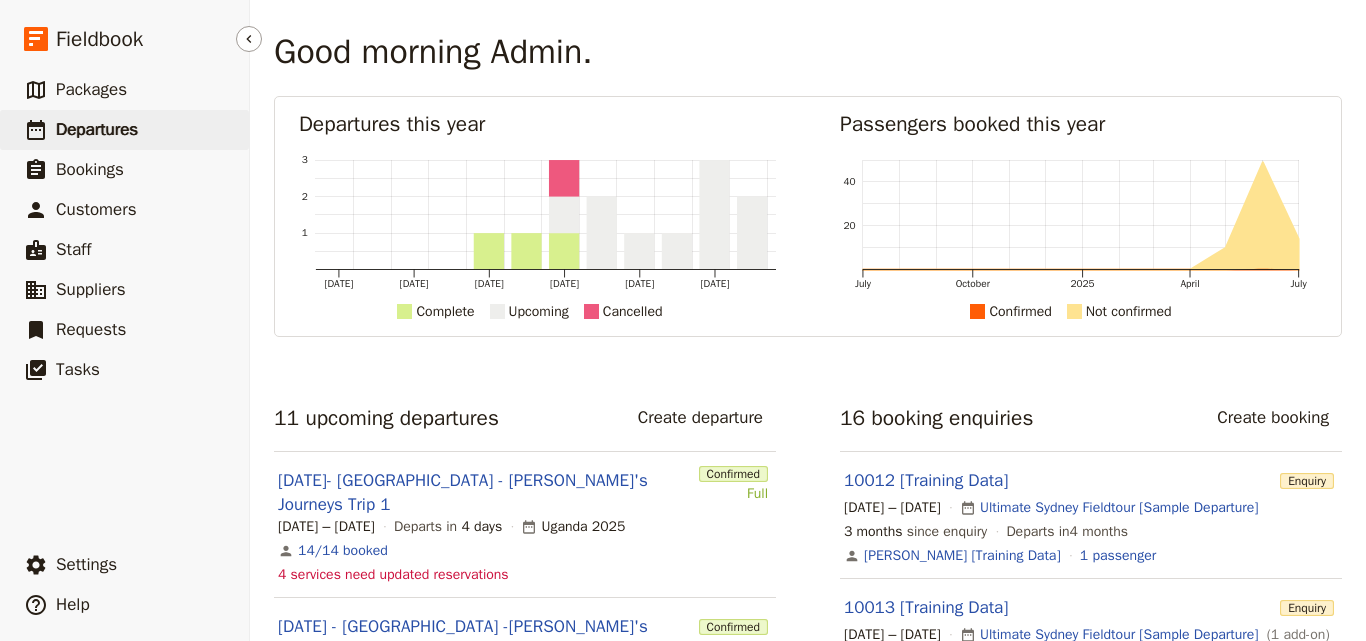 click on "​ Departures" at bounding box center [124, 130] 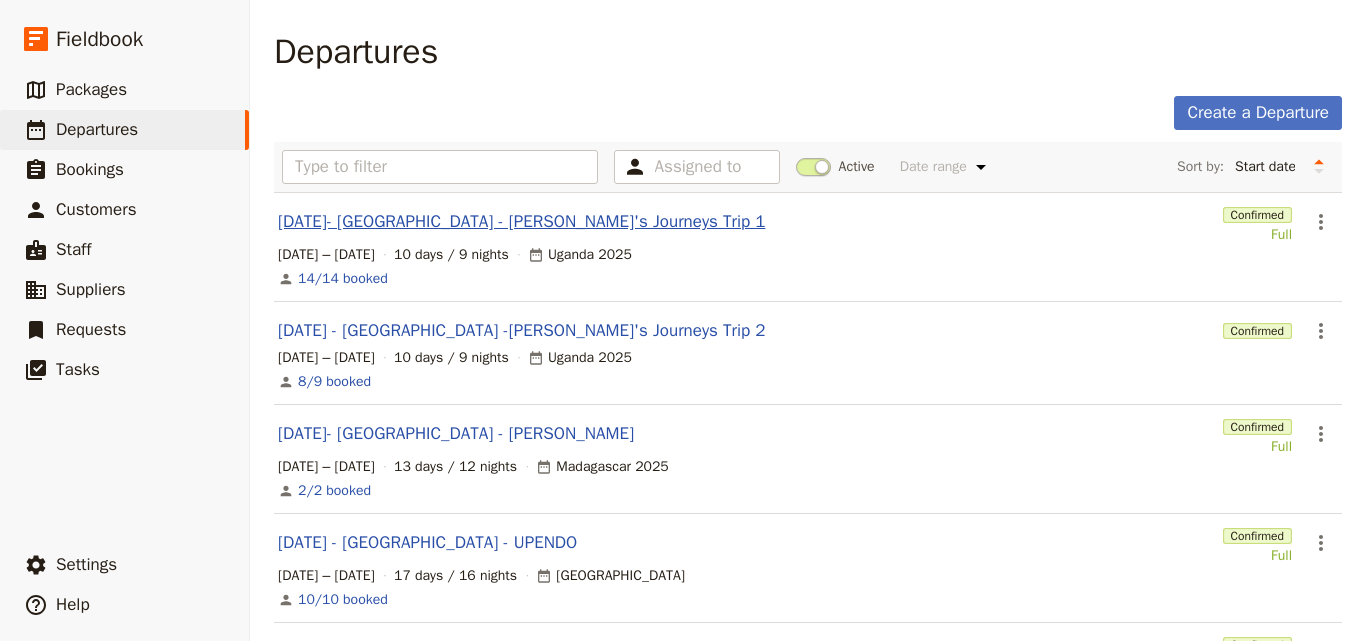 click on "[DATE]- [GEOGRAPHIC_DATA] - [PERSON_NAME]'s Journeys Trip 1" at bounding box center [521, 222] 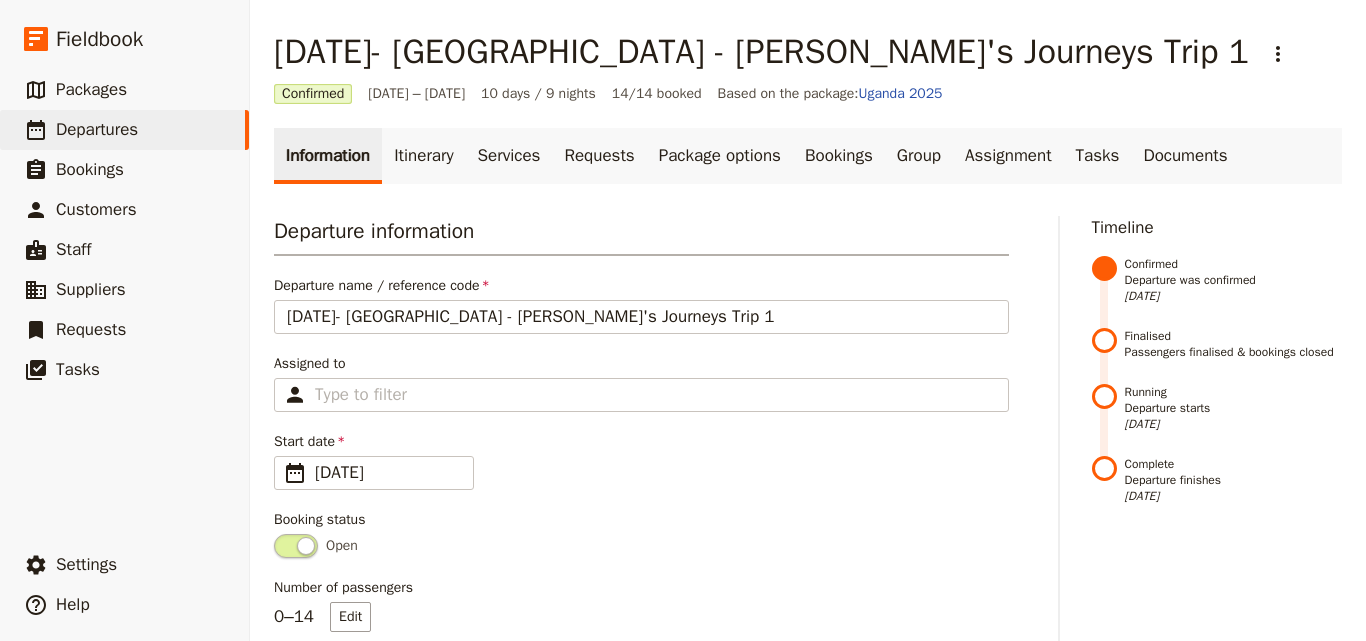 click on "Information" at bounding box center [328, 156] 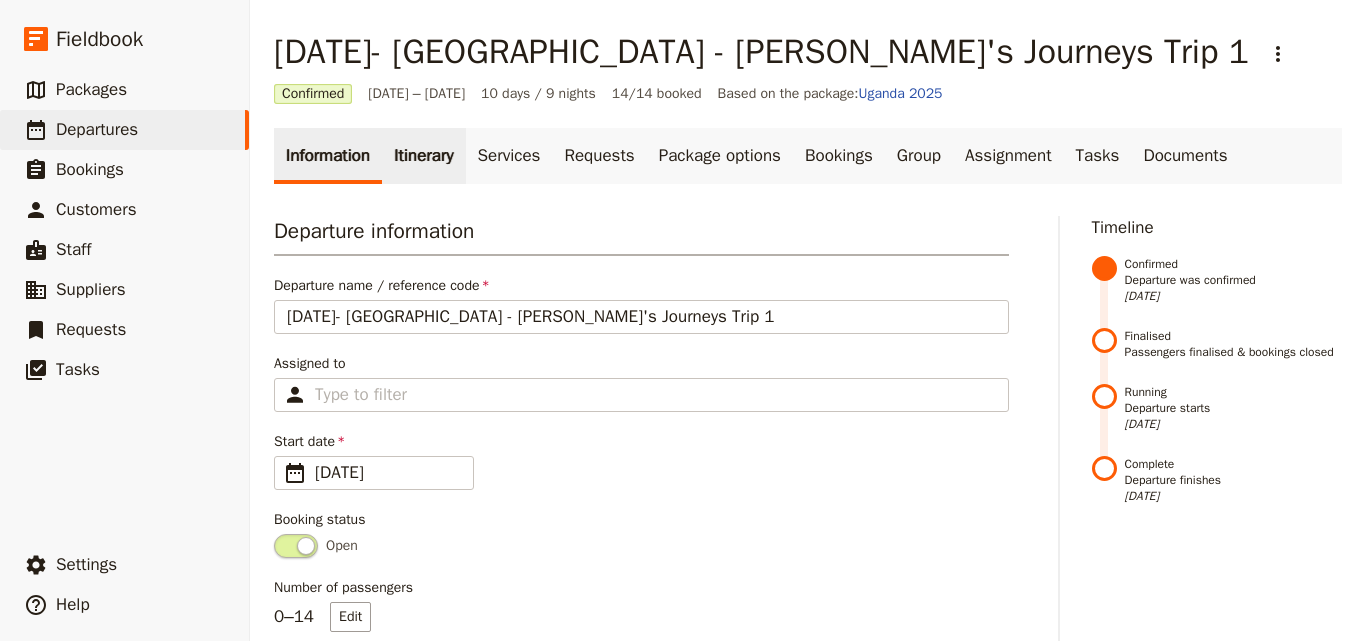 click on "Itinerary" at bounding box center (423, 156) 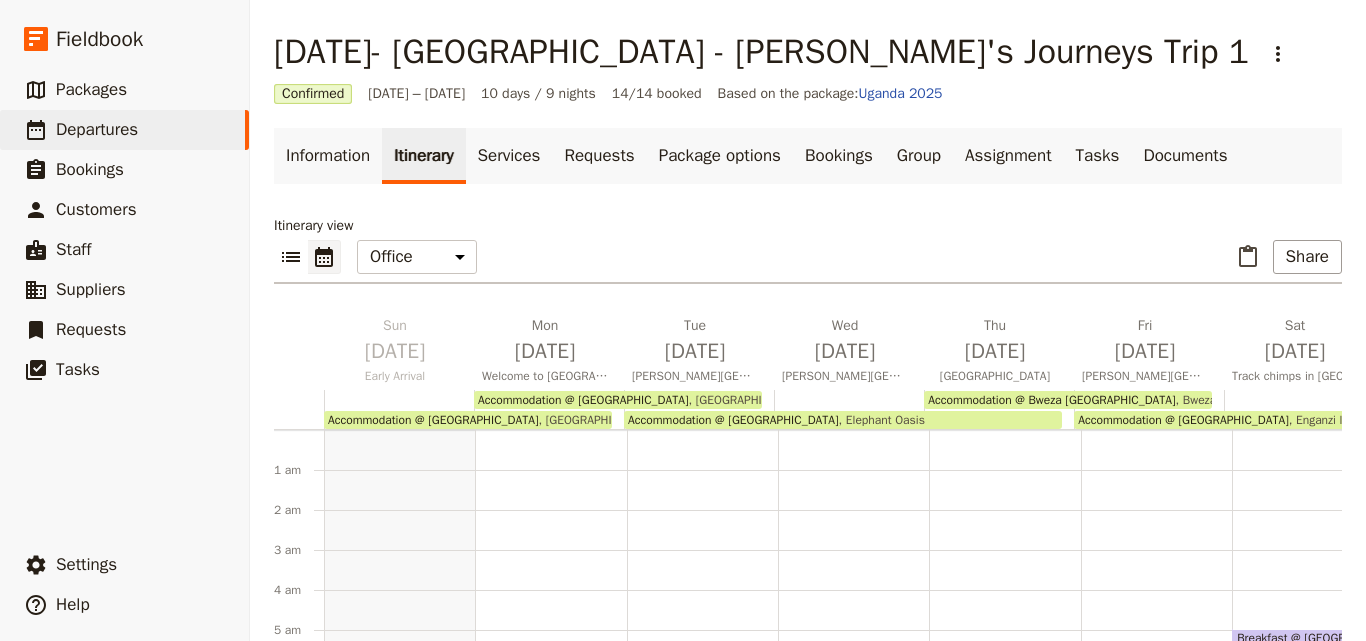 scroll, scrollTop: 60, scrollLeft: 0, axis: vertical 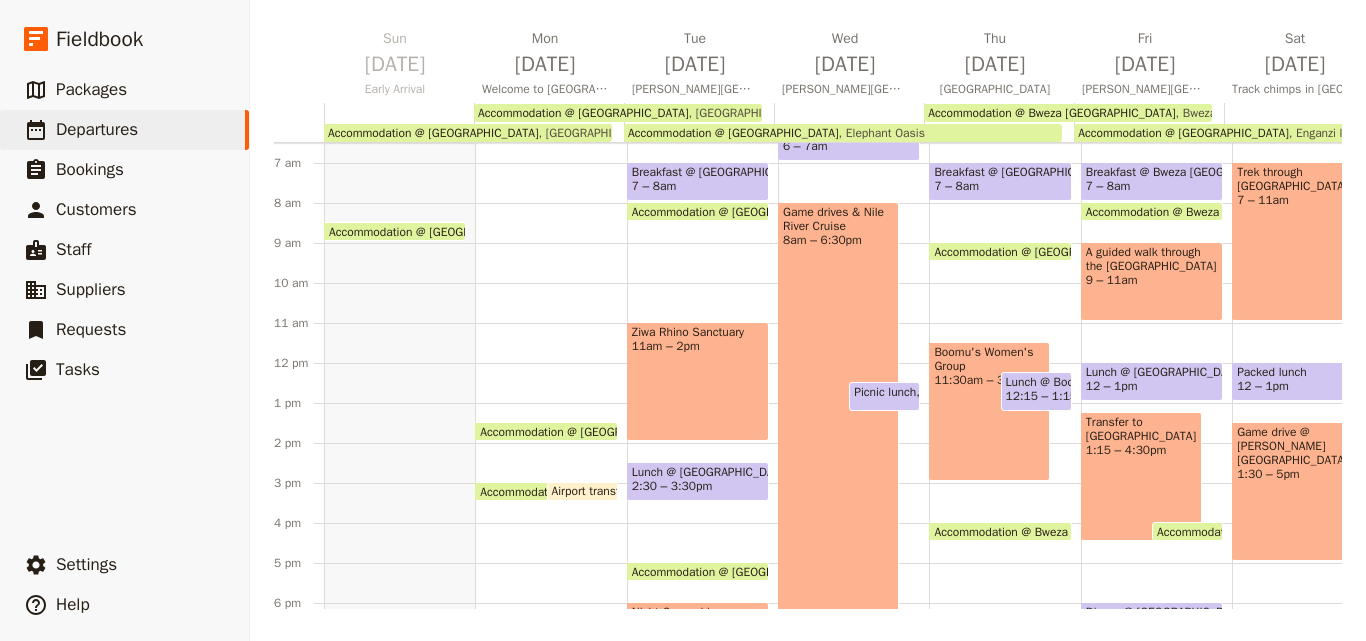 click on "[GEOGRAPHIC_DATA] 11am – 2pm" at bounding box center (698, 381) 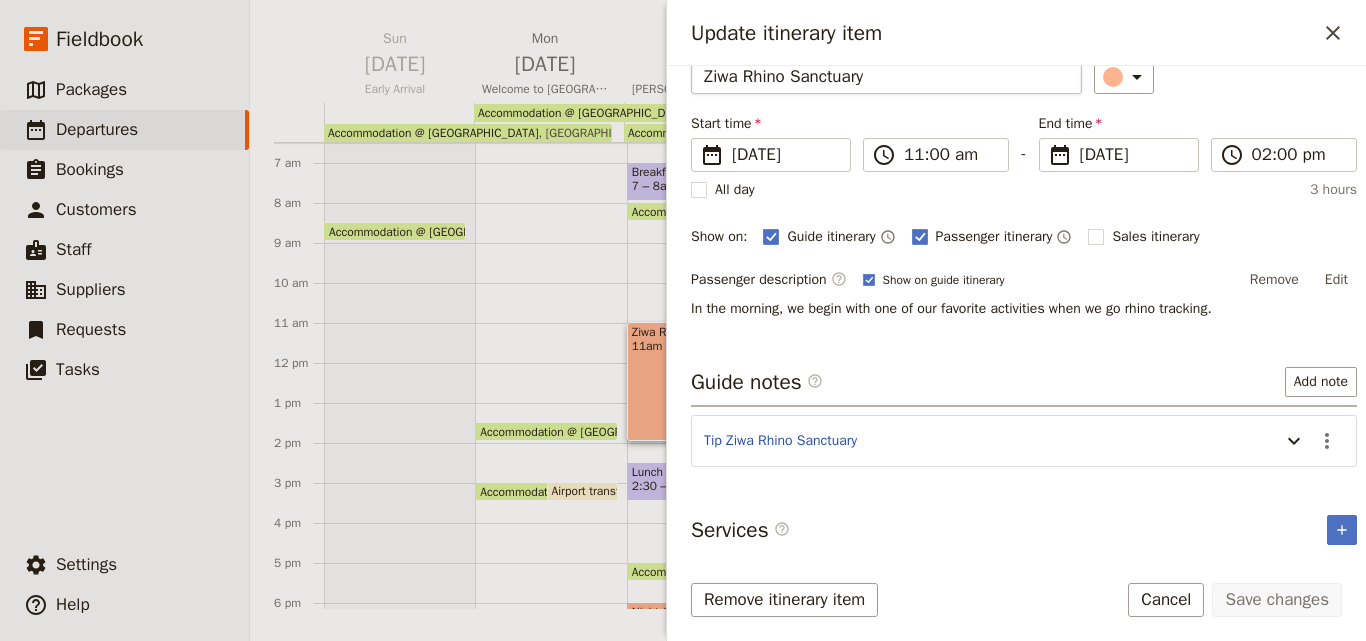 scroll, scrollTop: 111, scrollLeft: 0, axis: vertical 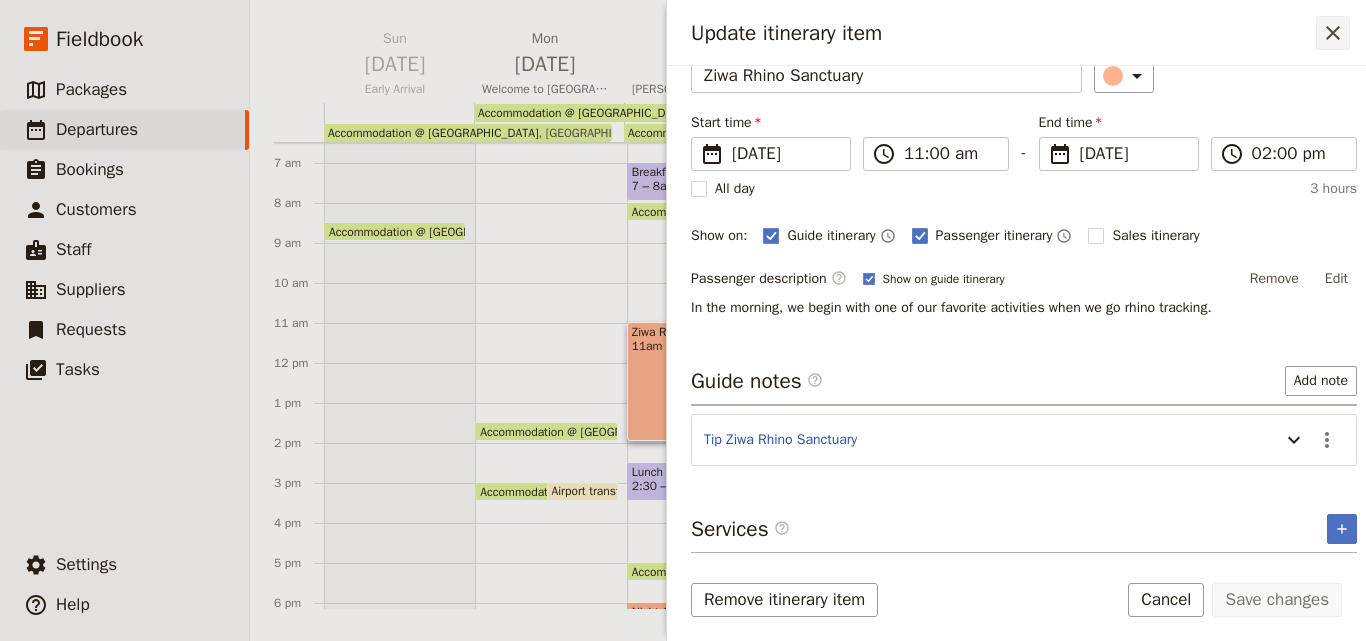 click 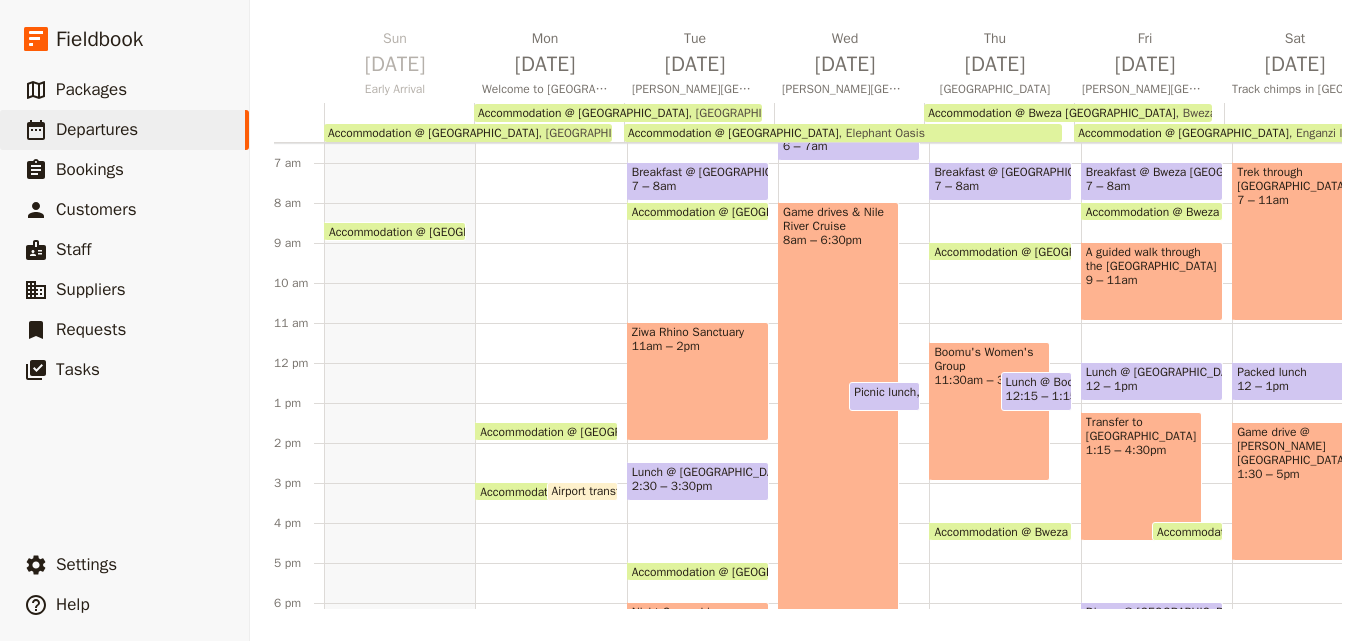 click on "Itinerary view ​ ​ Office Guide Passenger Sales ​ Share [DATE] Early Arrival  [DATE] Welcome to [GEOGRAPHIC_DATA]! [DATE] [PERSON_NAME][GEOGRAPHIC_DATA] [DATE] [PERSON_NAME][GEOGRAPHIC_DATA] [DATE]  [GEOGRAPHIC_DATA] [DATE]  [PERSON_NAME][GEOGRAPHIC_DATA] [DATE] Track chimps in [GEOGRAPHIC_DATA][PERSON_NAME][DATE] [GEOGRAPHIC_DATA] [DATE] Gorilla Trekking & [GEOGRAPHIC_DATA][DATE] [GEOGRAPHIC_DATA] [DATE]  [GEOGRAPHIC_DATA] Accommodation @ [GEOGRAPHIC_DATA] Guesthouse [GEOGRAPHIC_DATA] Guesthouse Accommodation @ [GEOGRAPHIC_DATA] Accommodation @  [GEOGRAPHIC_DATA] [GEOGRAPHIC_DATA] Accommodation @  [GEOGRAPHIC_DATA] Accommodation @ [GEOGRAPHIC_DATA] Accommodation @  Bweza [GEOGRAPHIC_DATA]  [GEOGRAPHIC_DATA] Accommodation @  [GEOGRAPHIC_DATA]  [GEOGRAPHIC_DATA] Accommodation @ Five to Five hotel   Five to Five hotel  1 am 2 am 3 am 4 am 5 am 6 am 7 am 8 am 9 am 10 am 11 am 12 pm 1 pm 2 pm 3 pm 4 pm 5 pm 6 pm 7 pm" at bounding box center [808, 269] 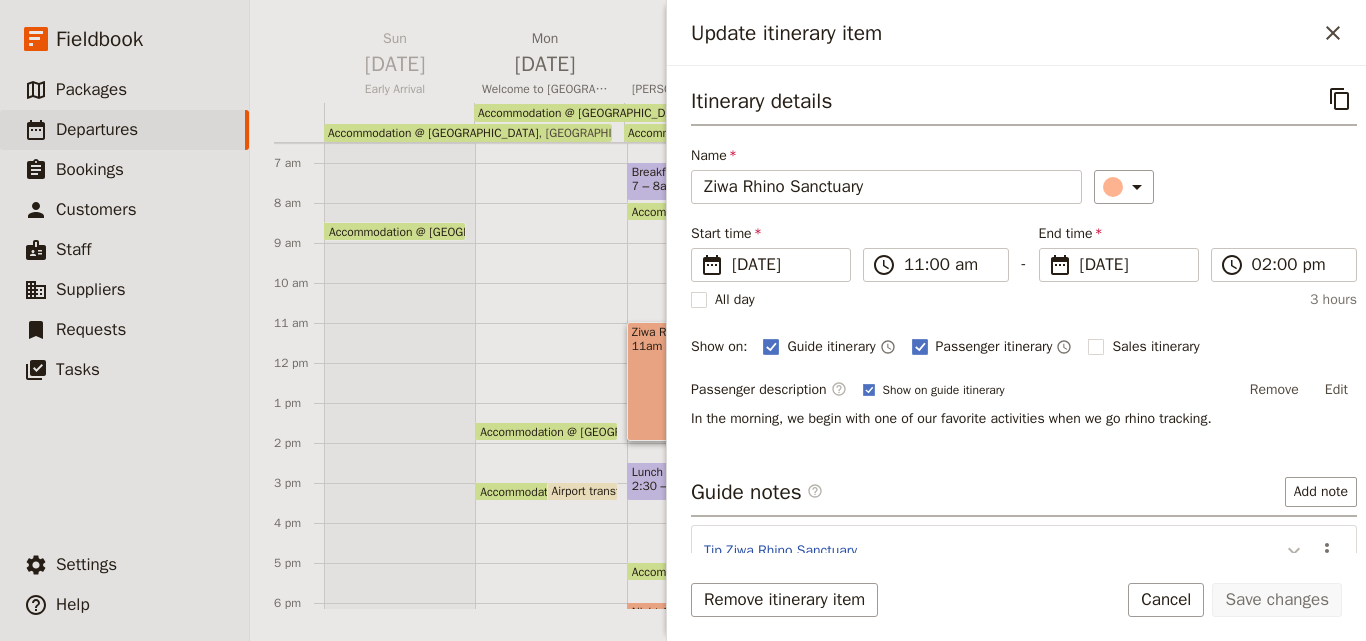 click 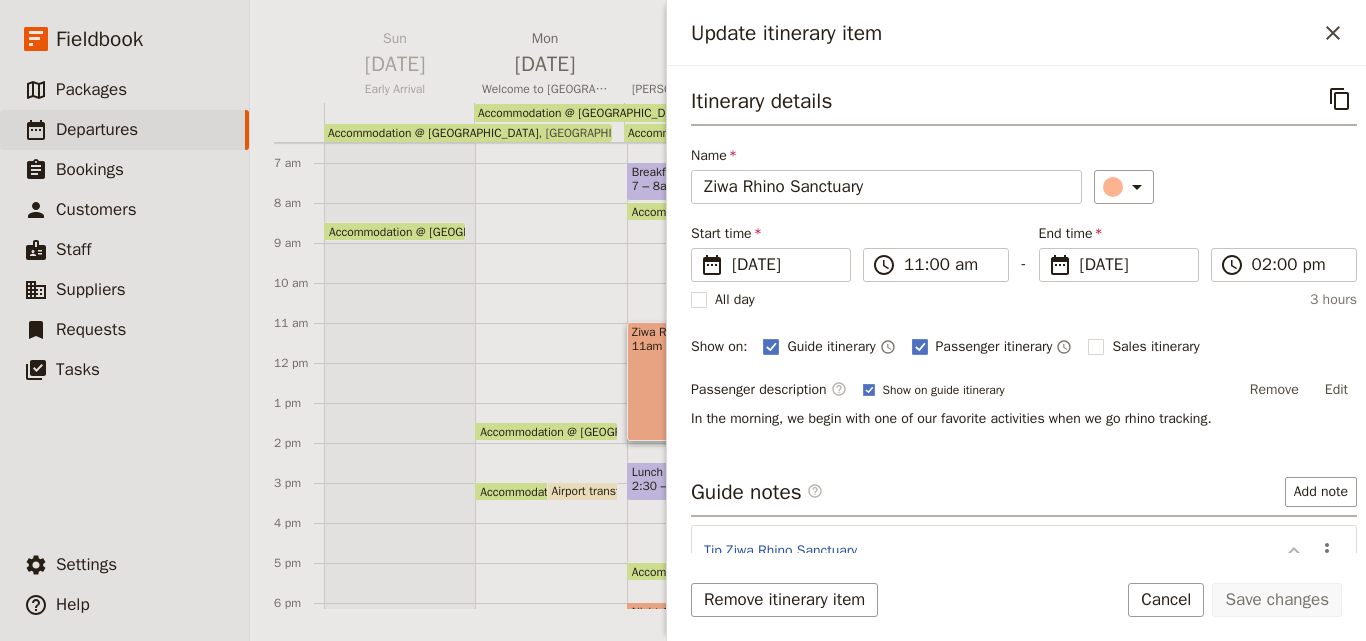 scroll, scrollTop: 100, scrollLeft: 0, axis: vertical 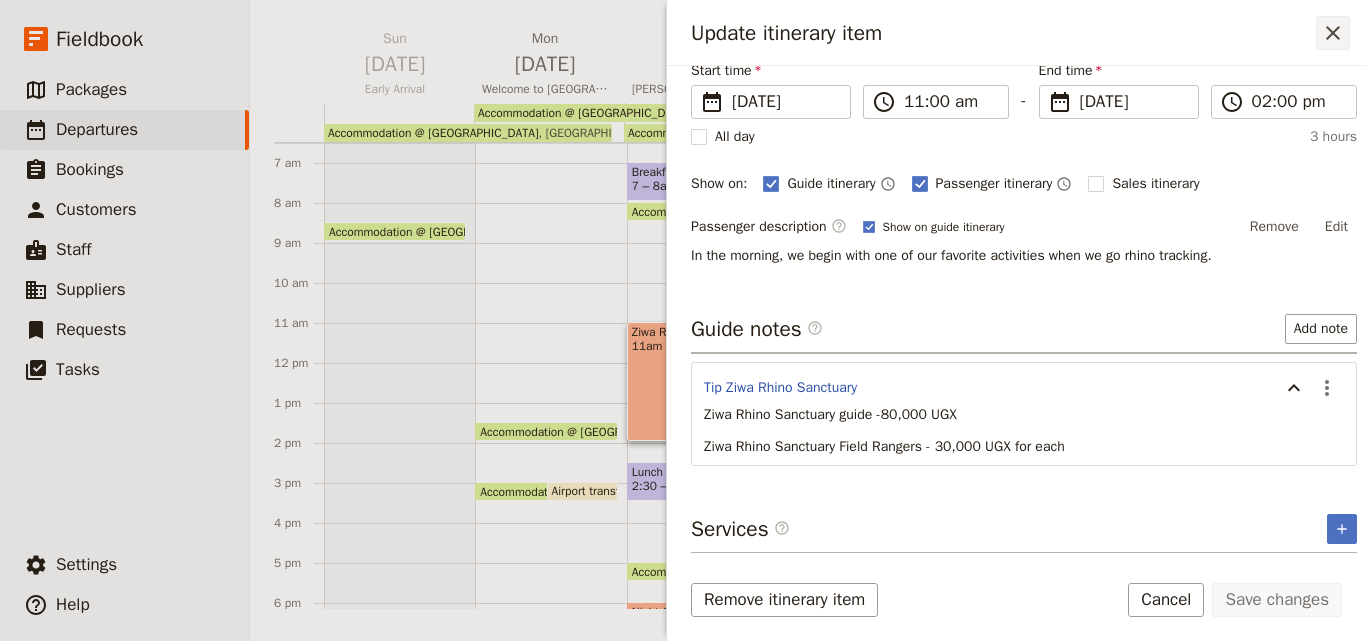 click 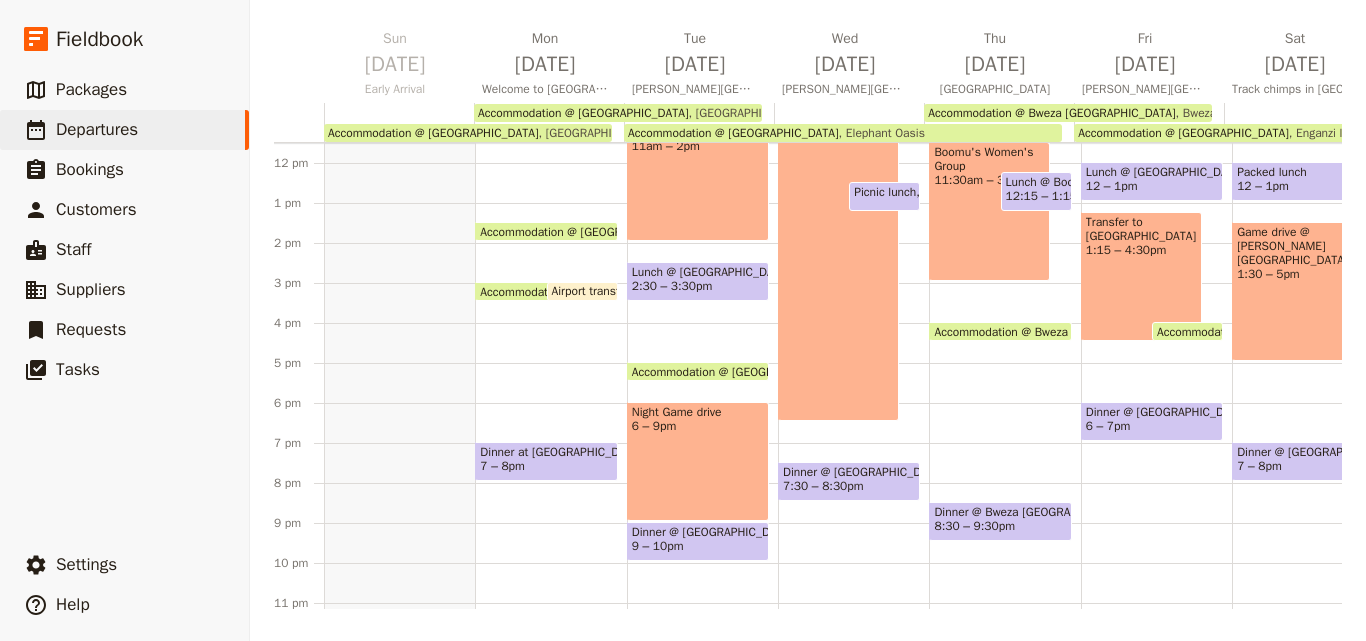 scroll, scrollTop: 260, scrollLeft: 0, axis: vertical 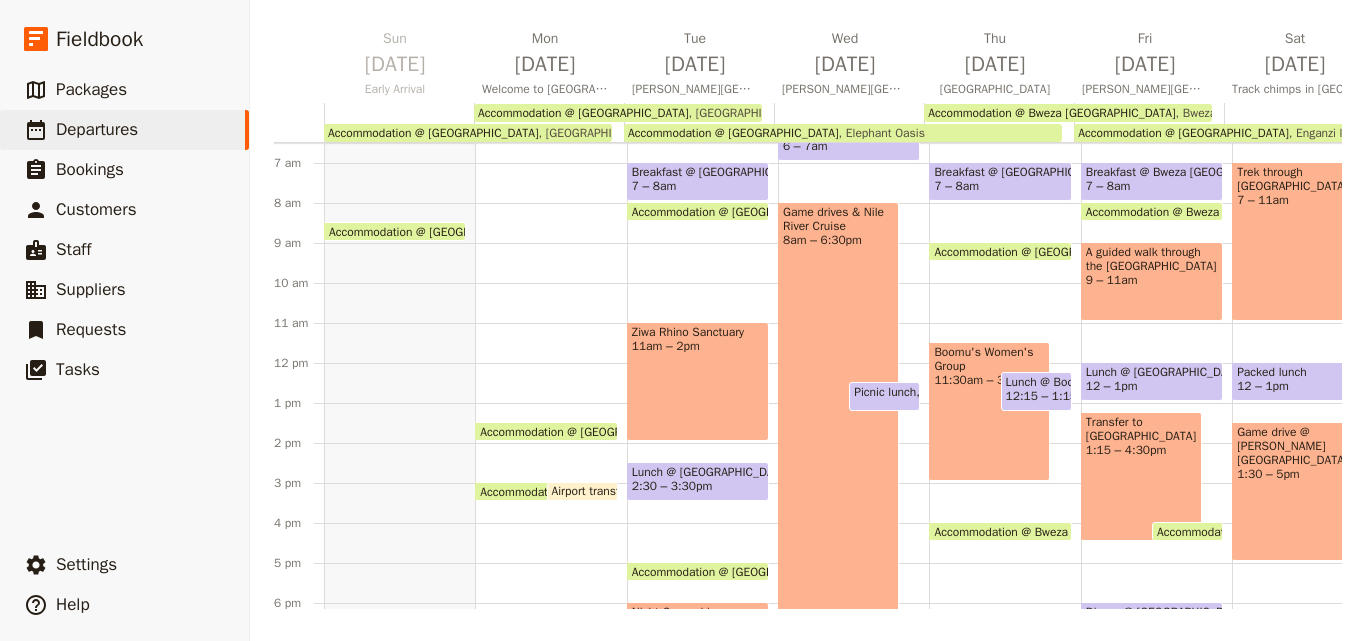 click on "Boomu's Women's Group 11:30am – 3pm" at bounding box center [989, 411] 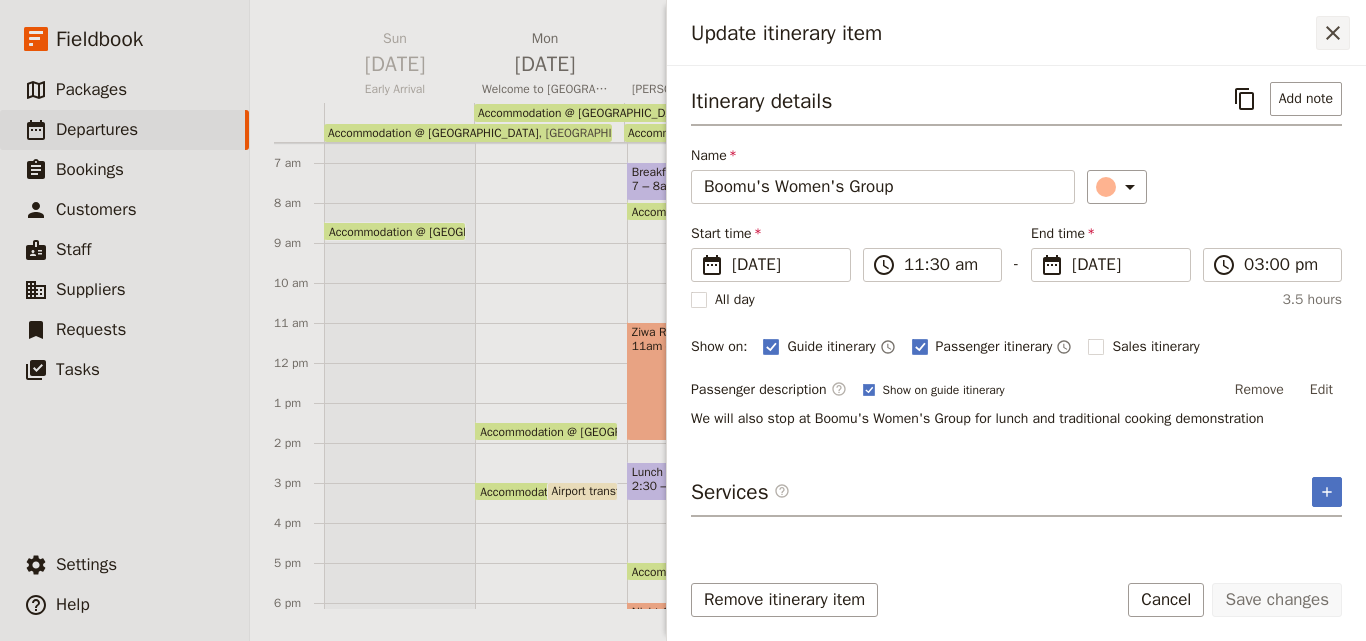 click 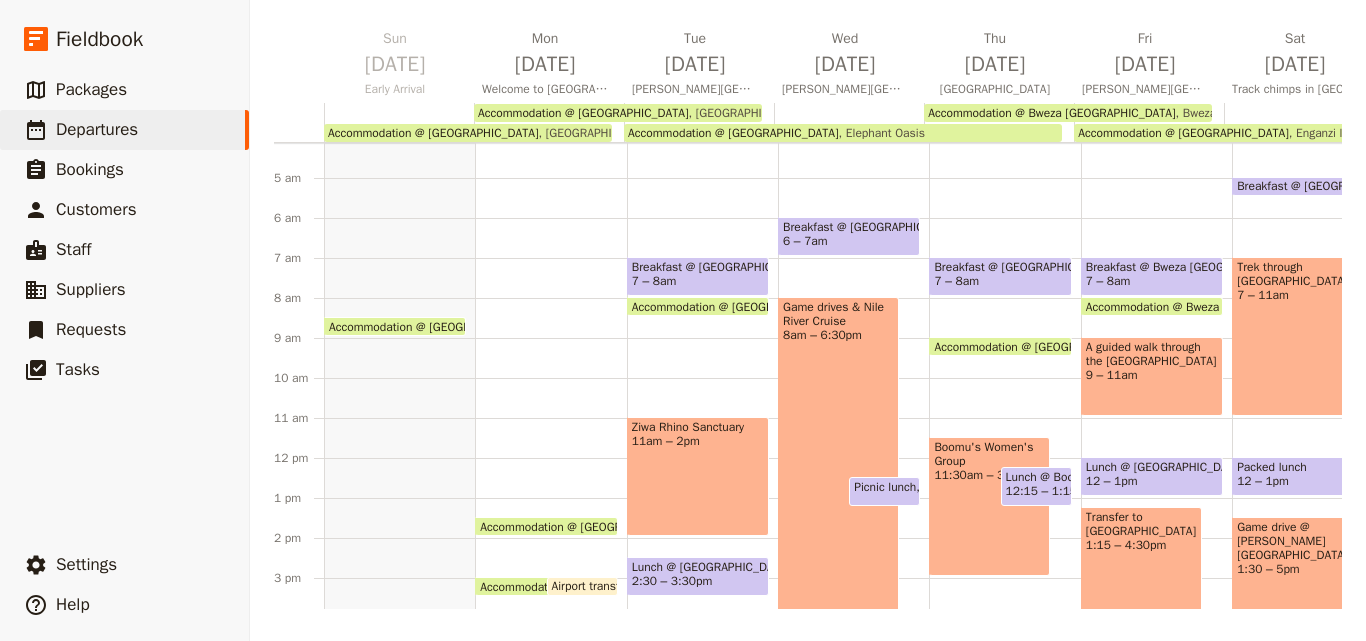 scroll, scrollTop: 200, scrollLeft: 0, axis: vertical 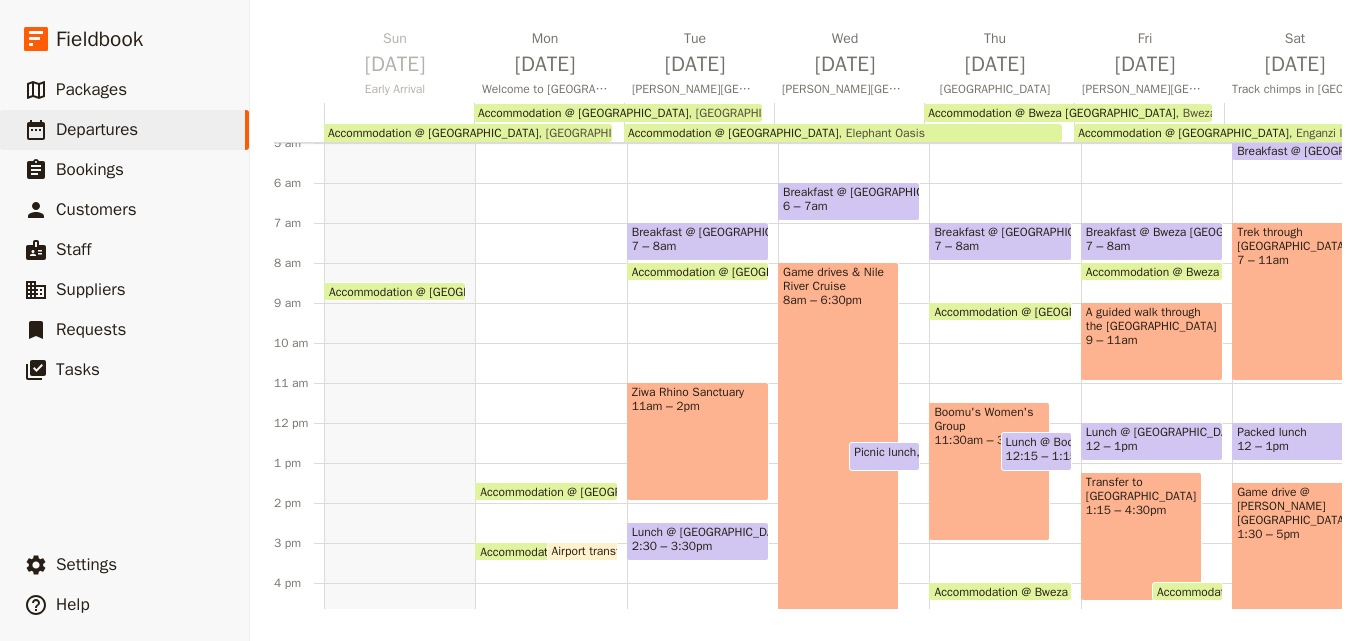 click on "12:15 – 1:15pm" at bounding box center [1050, 456] 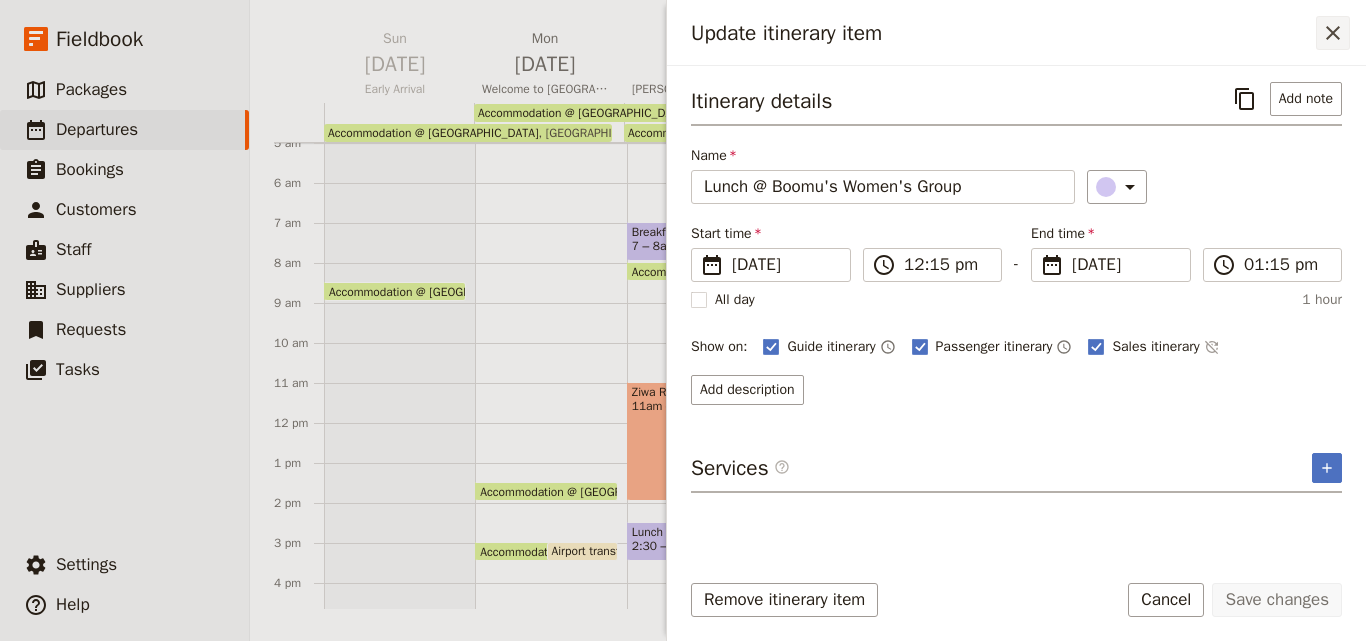 click 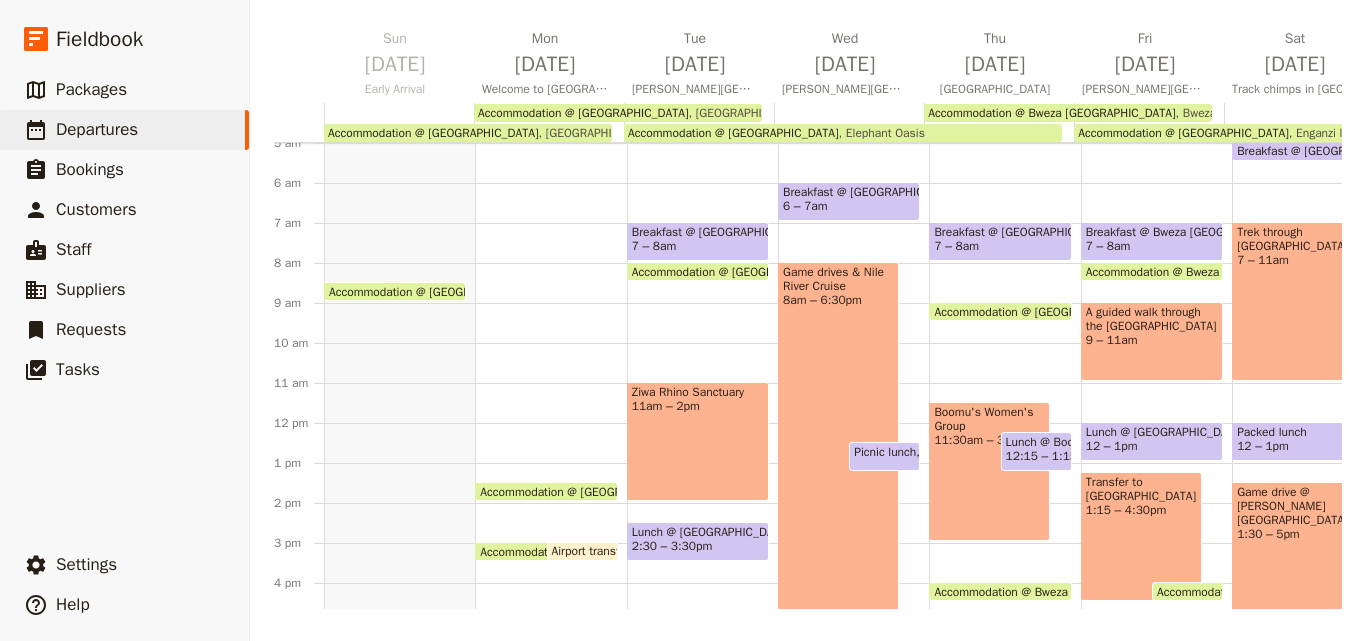 click on "Accommodation @ [GEOGRAPHIC_DATA]" at bounding box center (1043, 311) 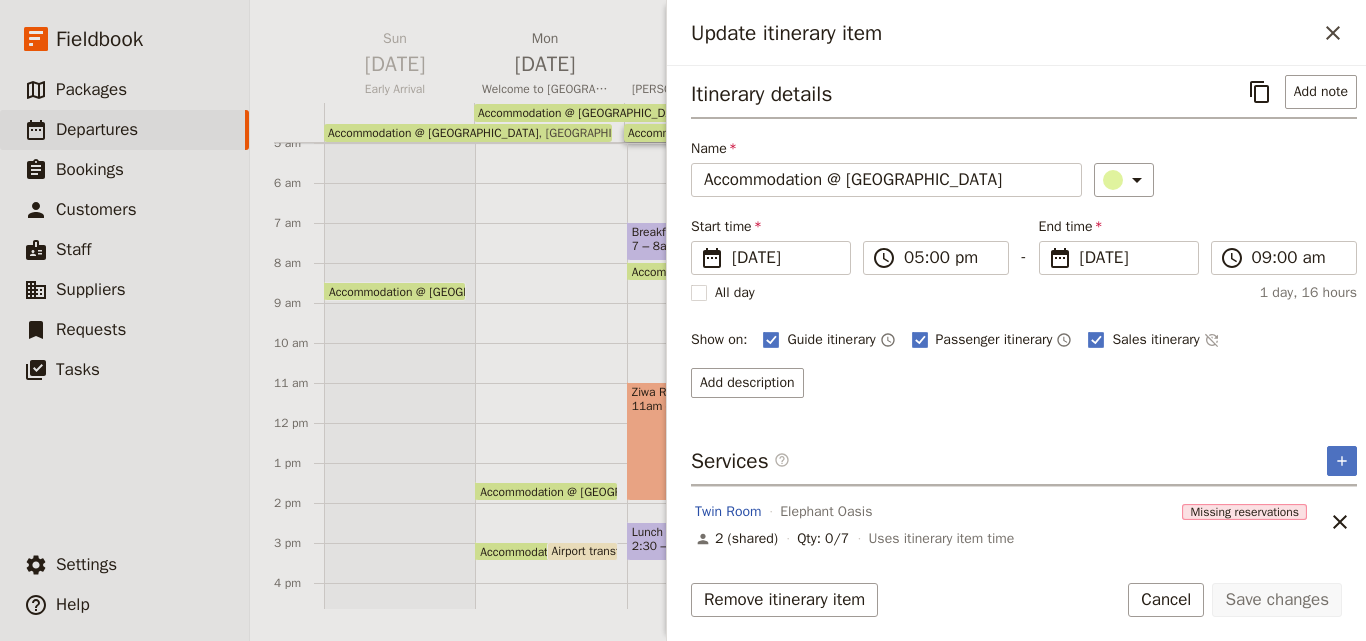 scroll, scrollTop: 9, scrollLeft: 0, axis: vertical 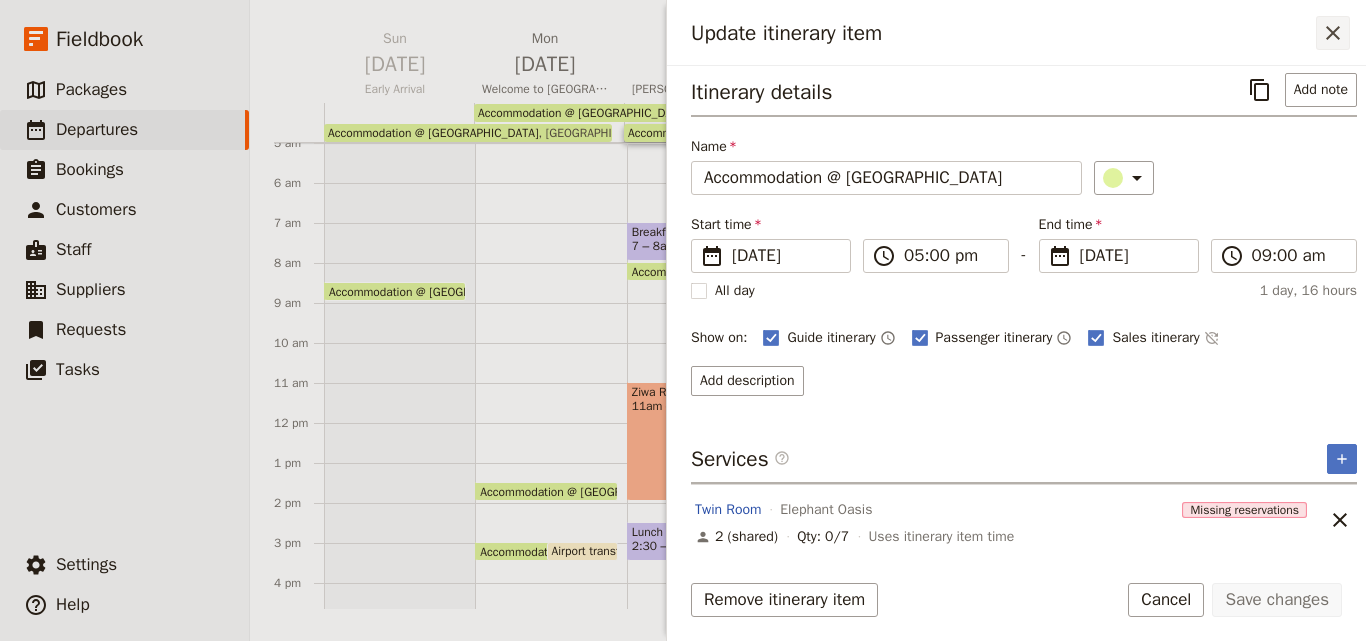 click 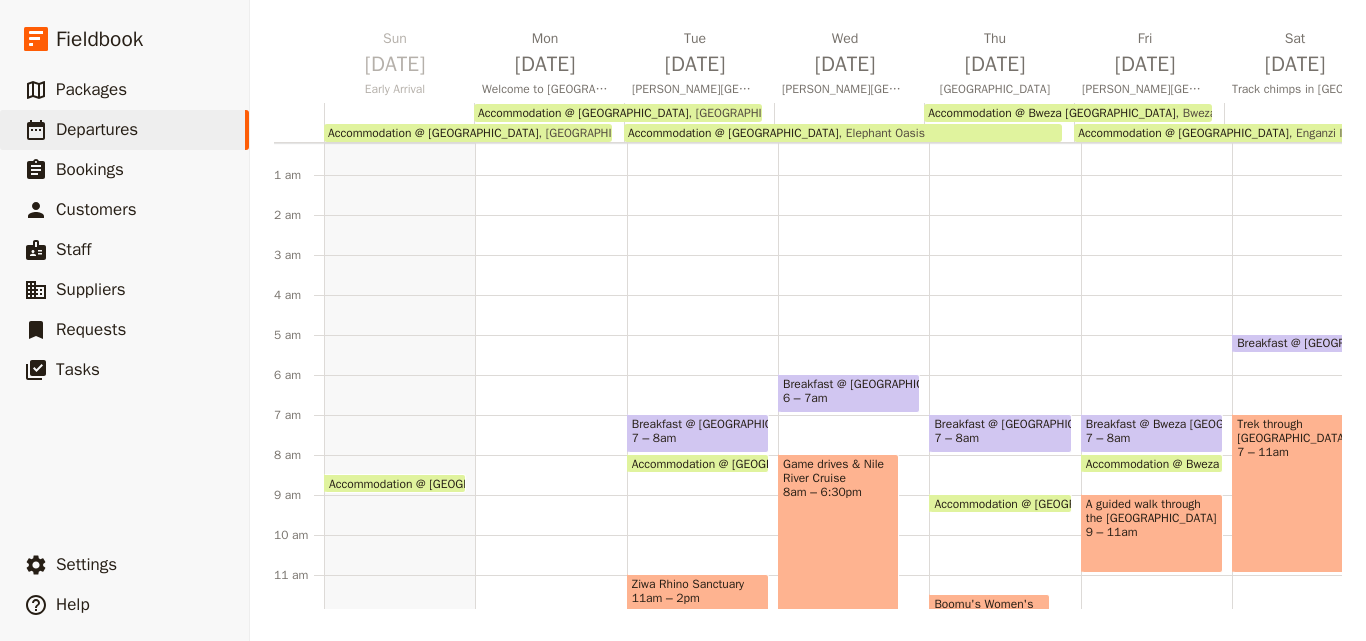 scroll, scrollTop: 0, scrollLeft: 0, axis: both 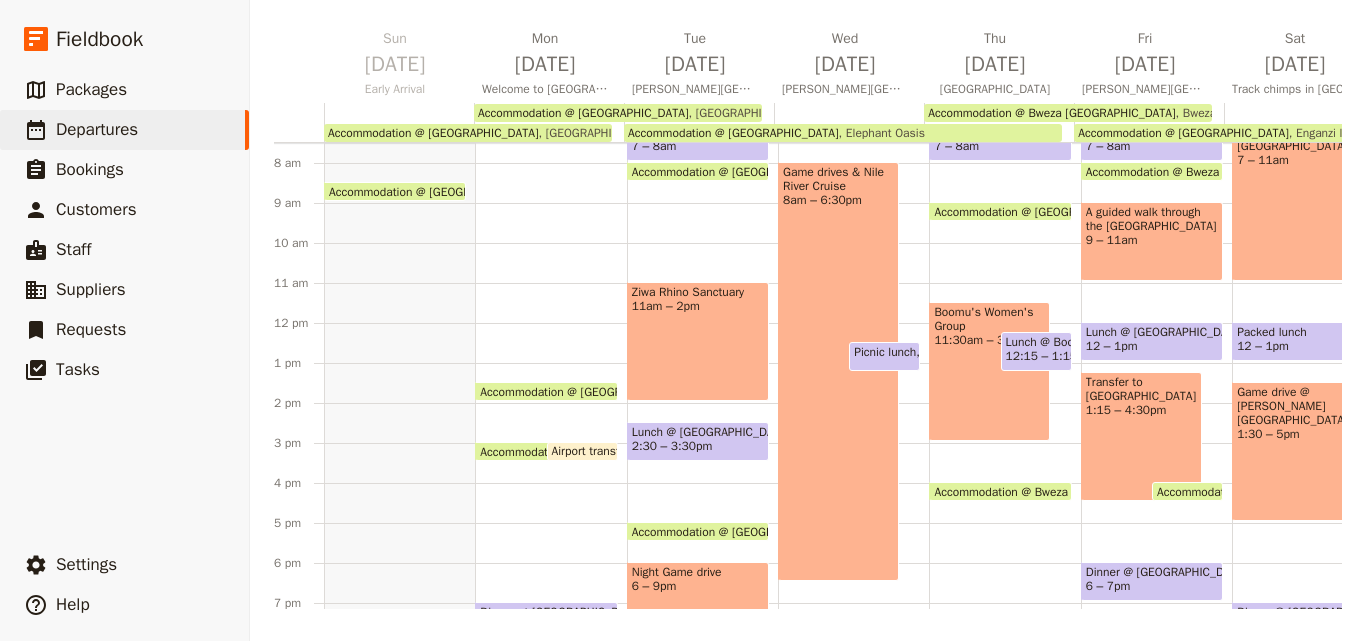 click on "A guided walk through the [GEOGRAPHIC_DATA]" at bounding box center (1152, 219) 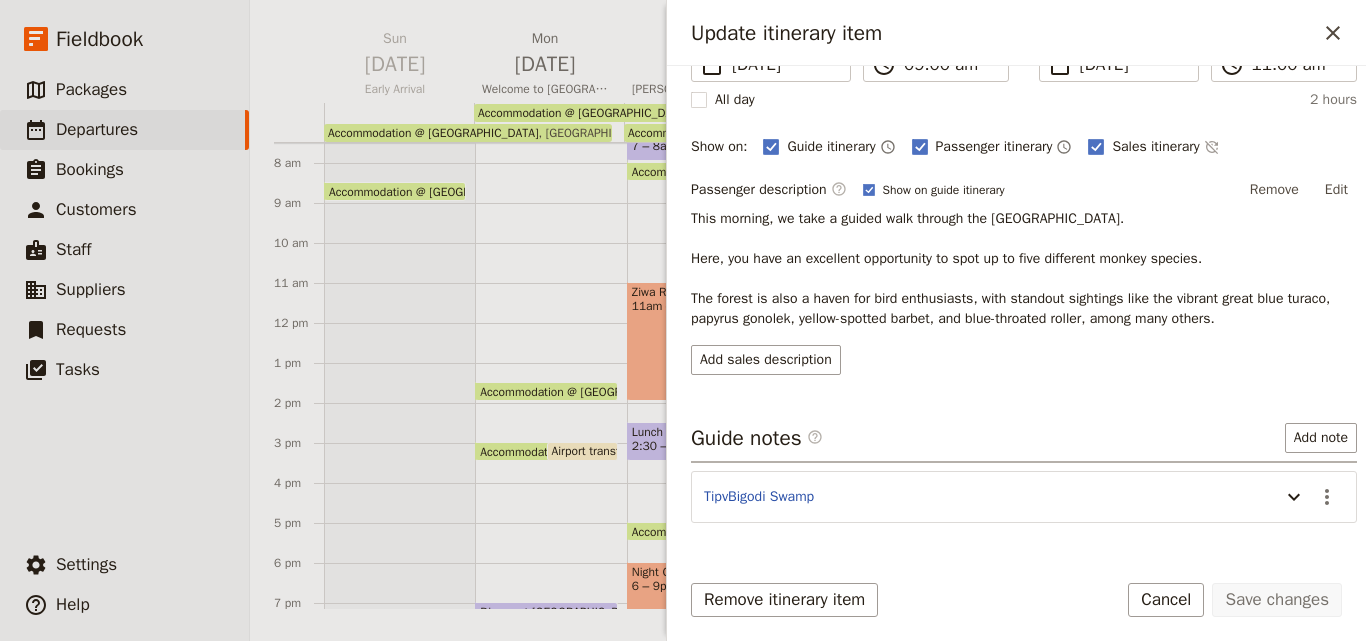 scroll, scrollTop: 257, scrollLeft: 0, axis: vertical 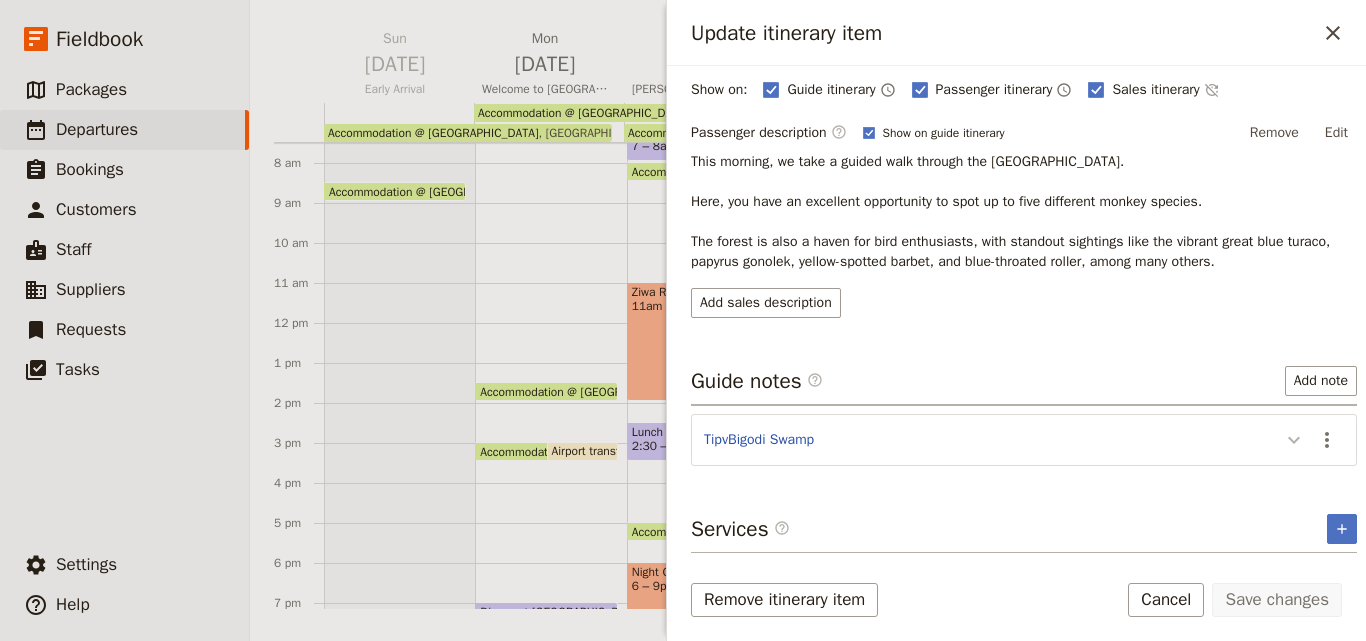 click 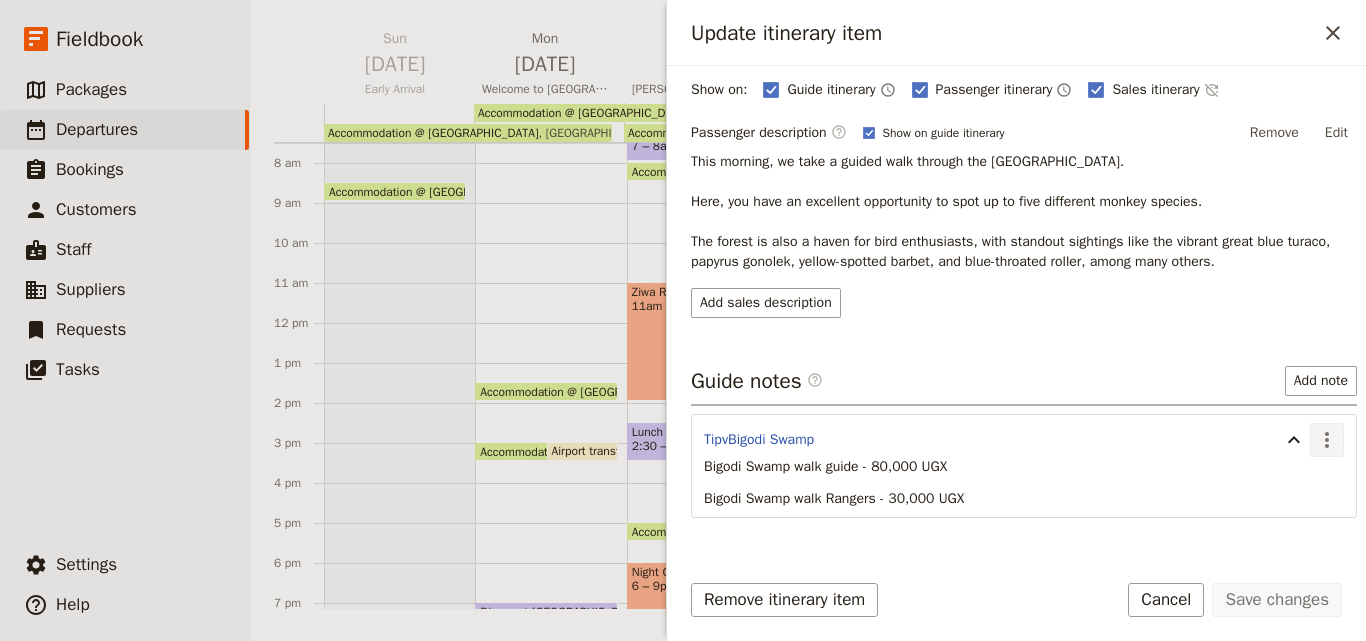 click 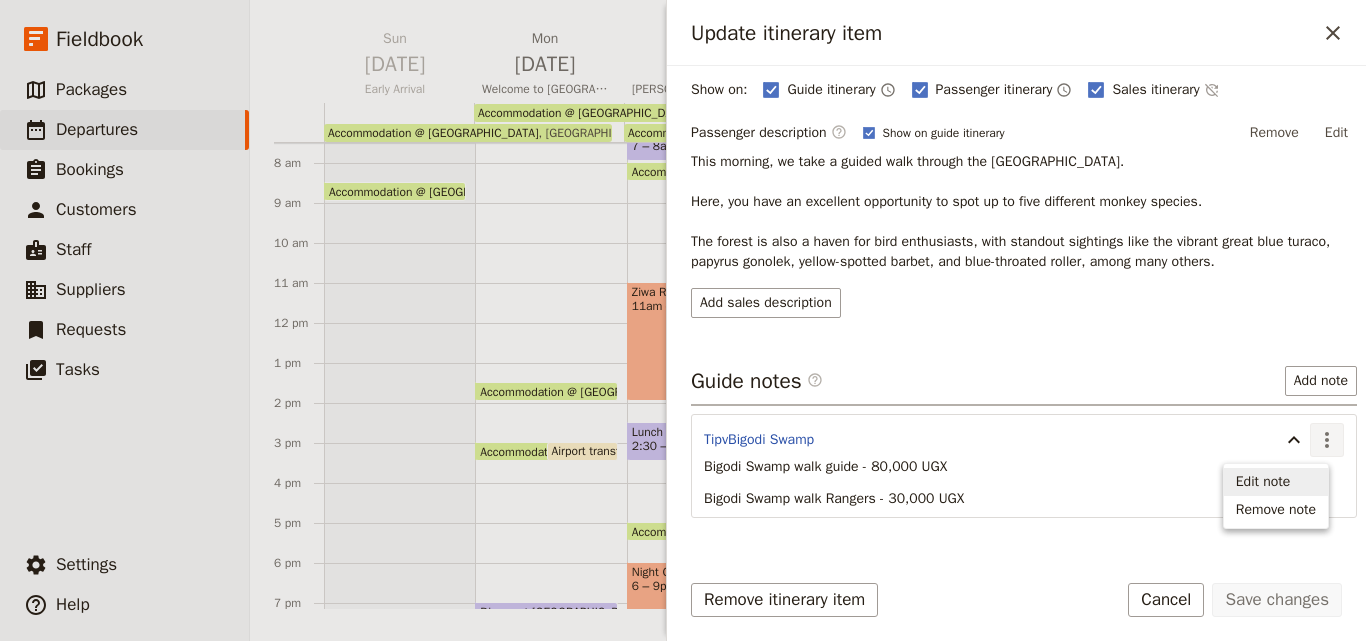 click on "Edit note" at bounding box center (1263, 482) 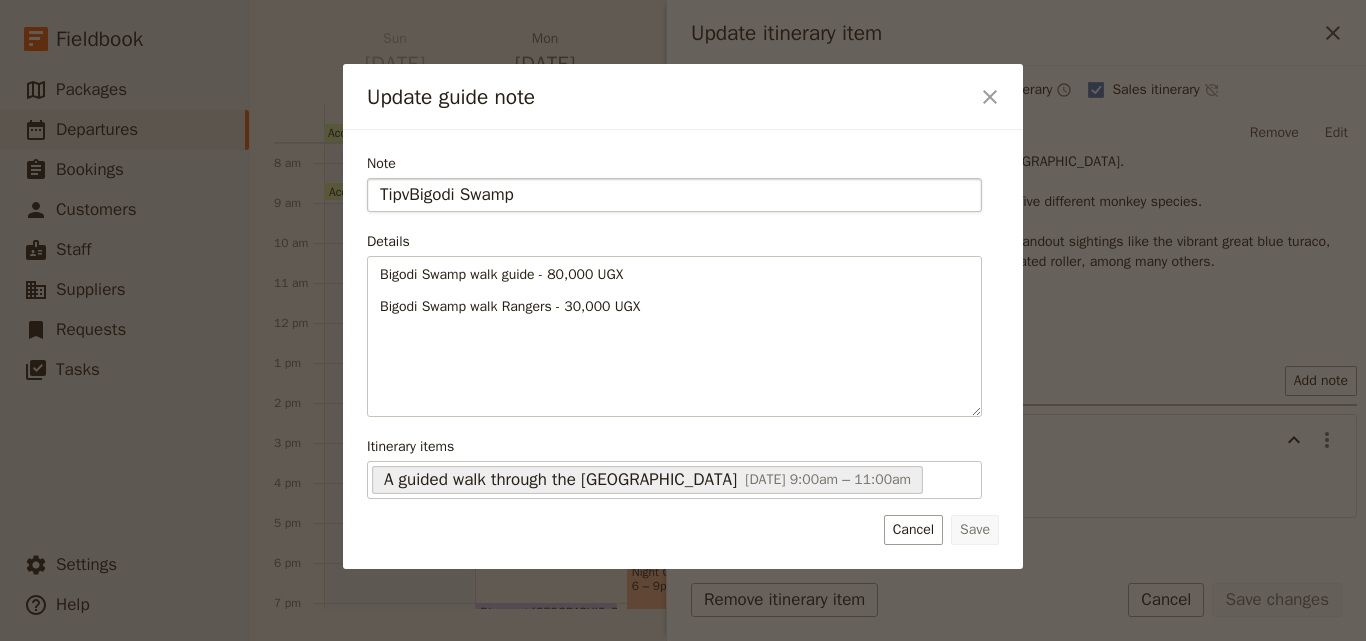 click on "TipvBigodi Swamp" at bounding box center (674, 195) 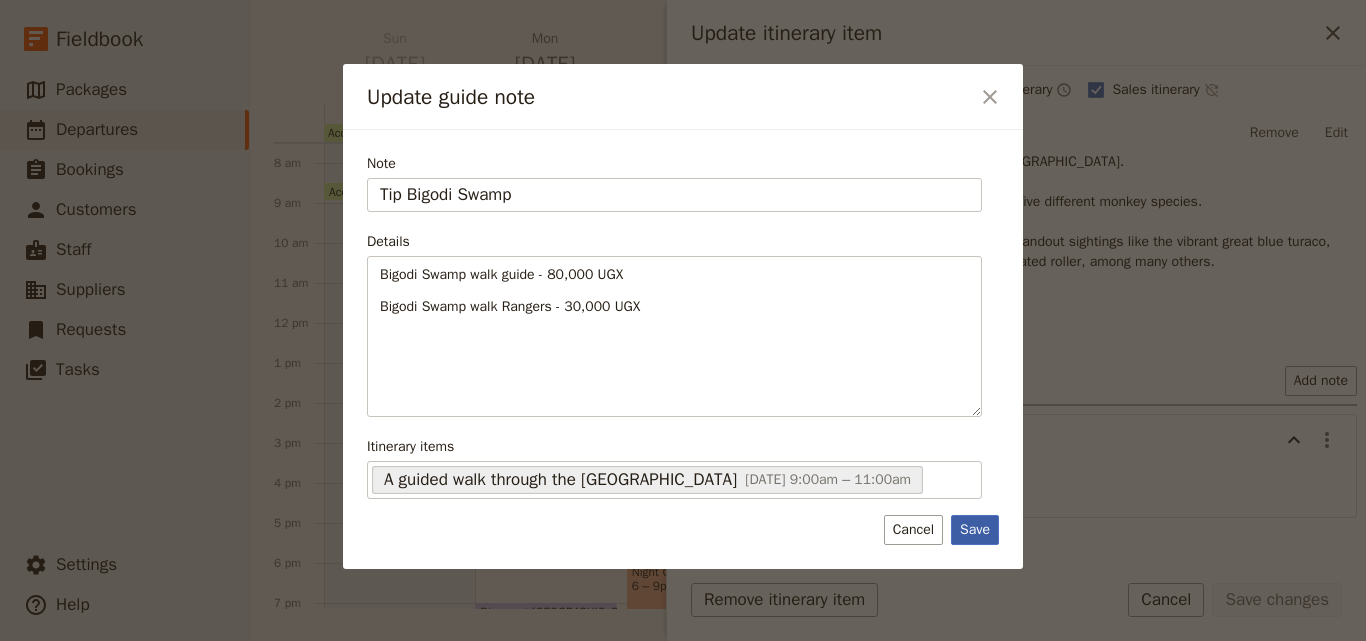 type on "Tip Bigodi Swamp" 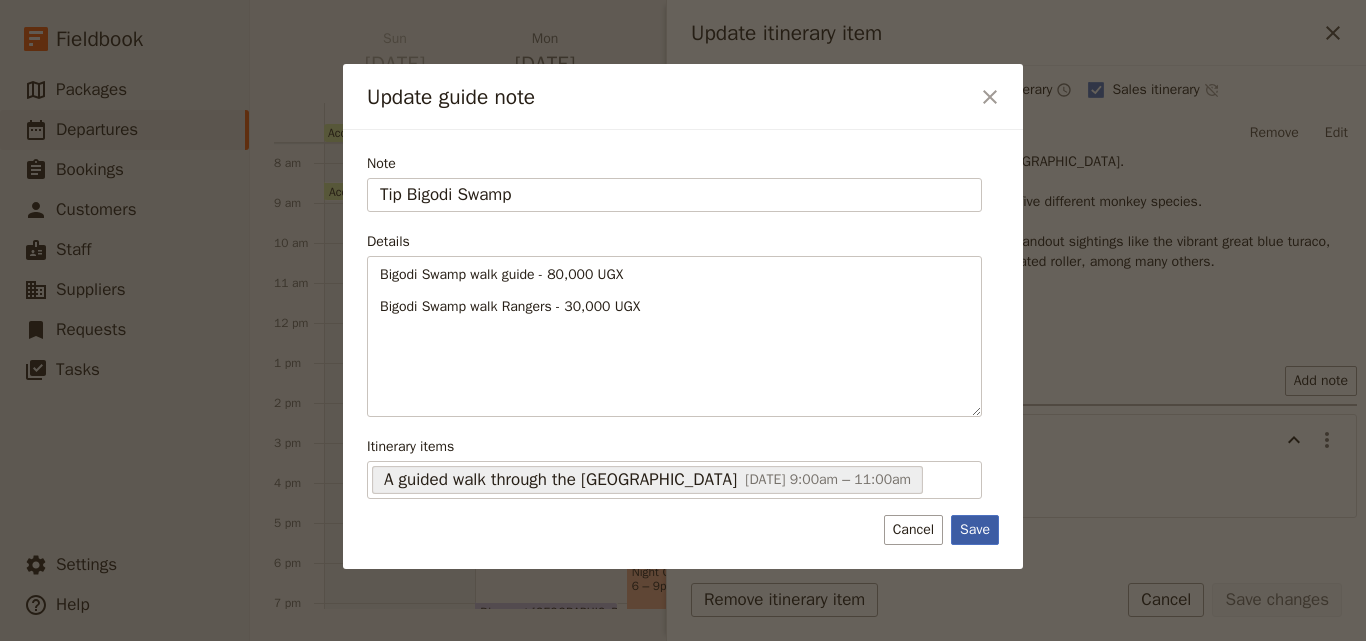 click on "Save" at bounding box center [975, 530] 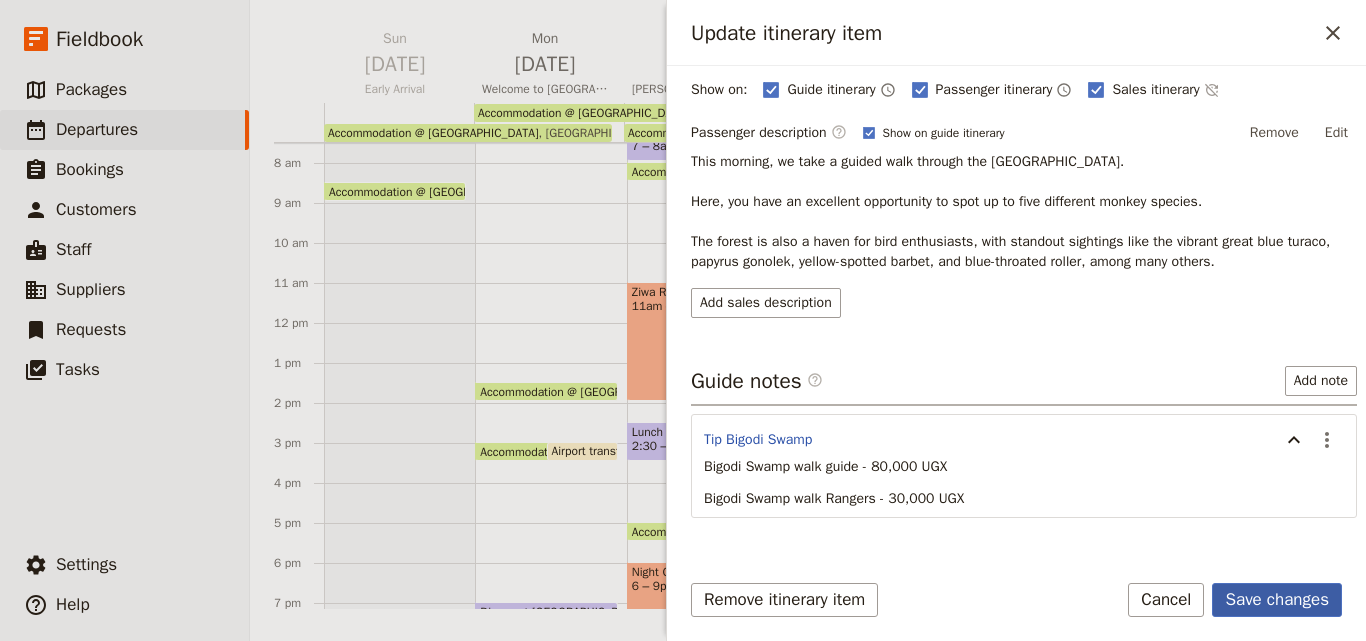 click on "Save changes" at bounding box center (1277, 600) 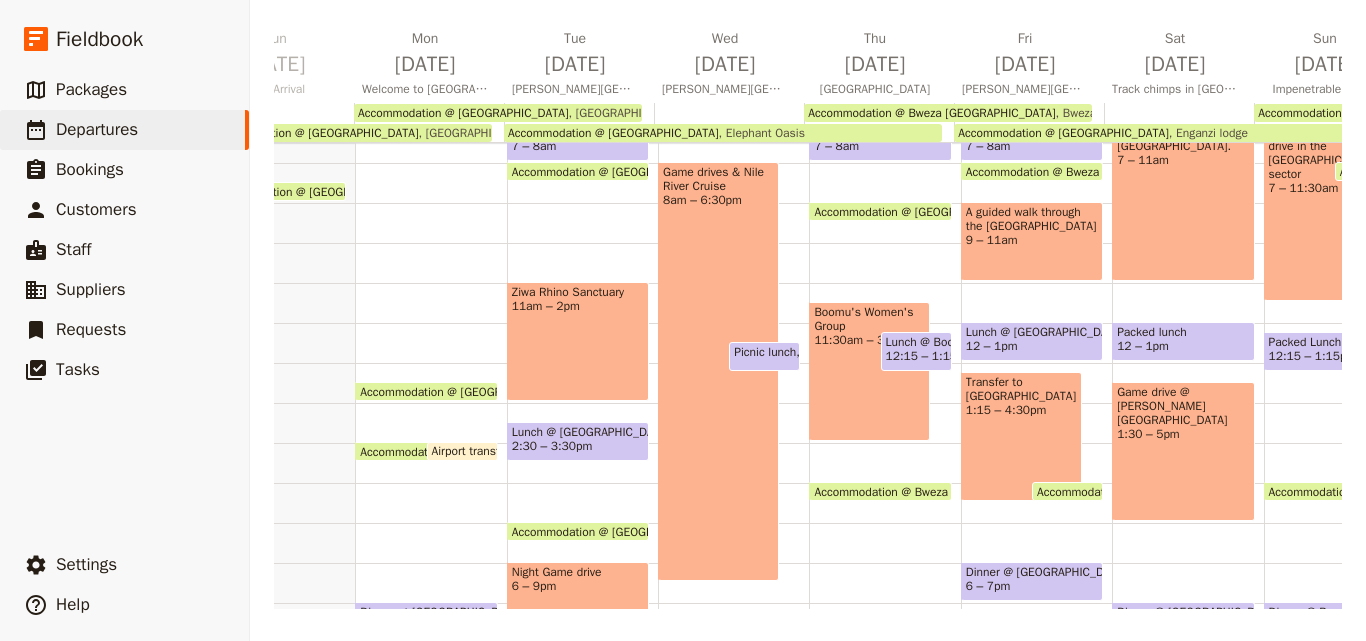 scroll, scrollTop: 0, scrollLeft: 160, axis: horizontal 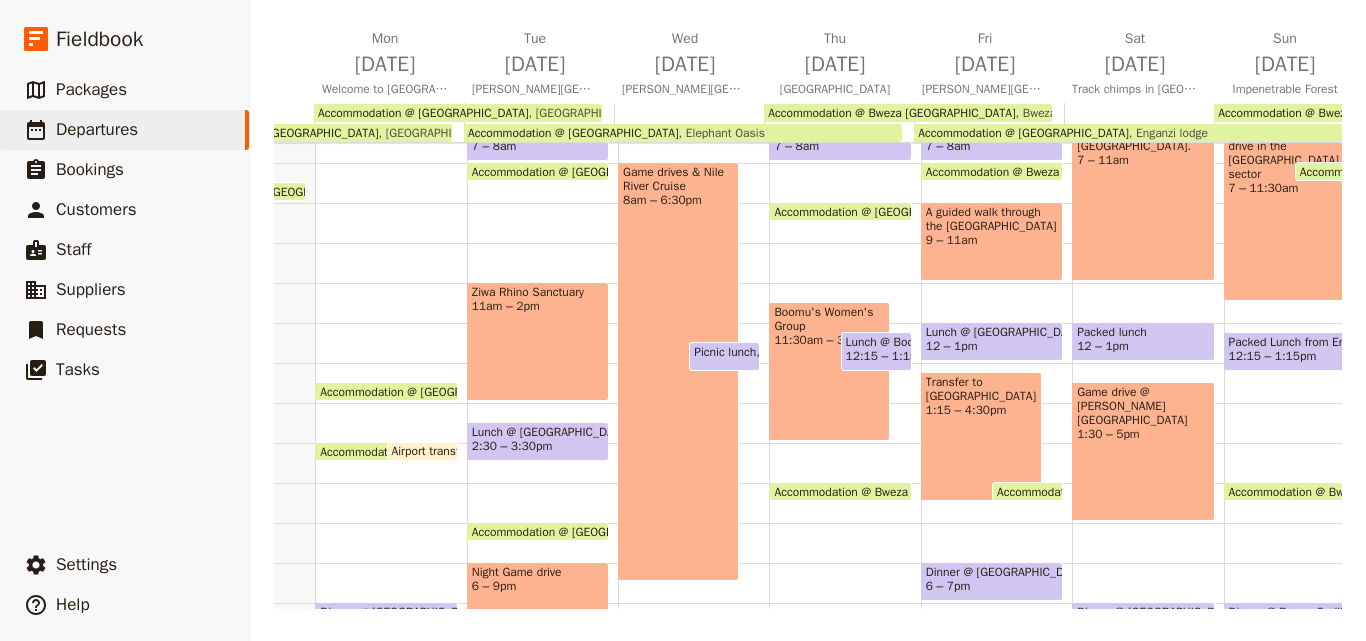 click on "Trek through [GEOGRAPHIC_DATA].  7 – 11am" at bounding box center (1143, 201) 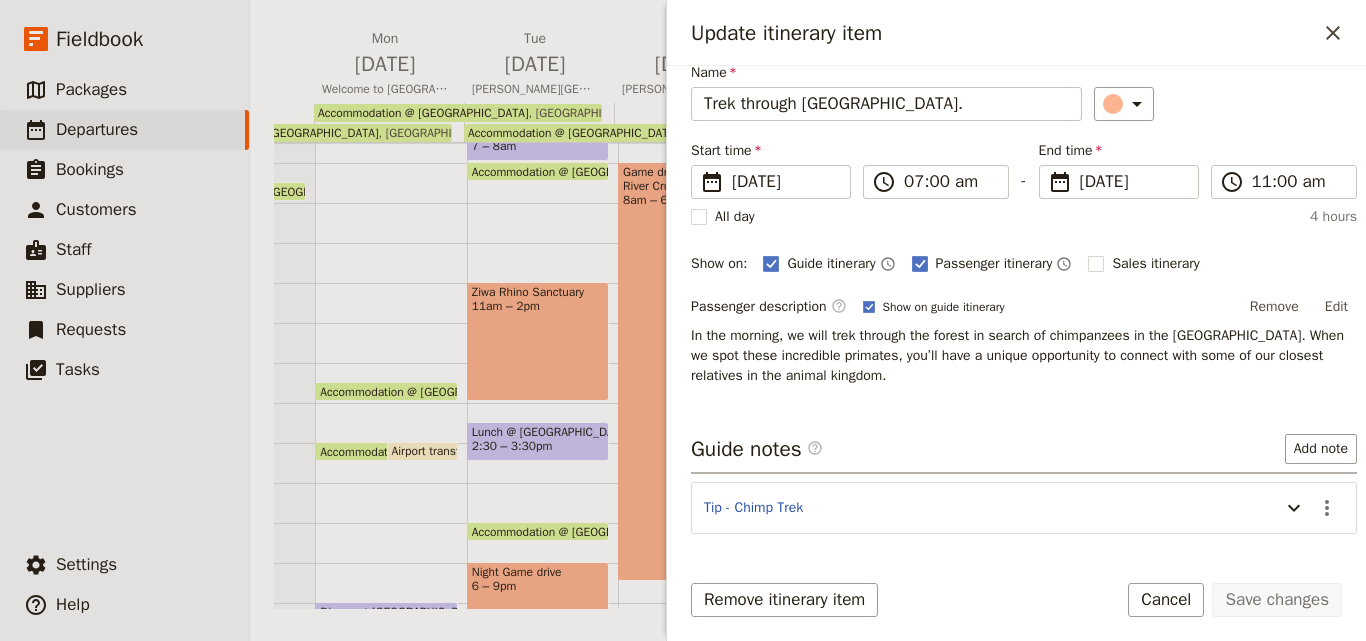 scroll, scrollTop: 151, scrollLeft: 0, axis: vertical 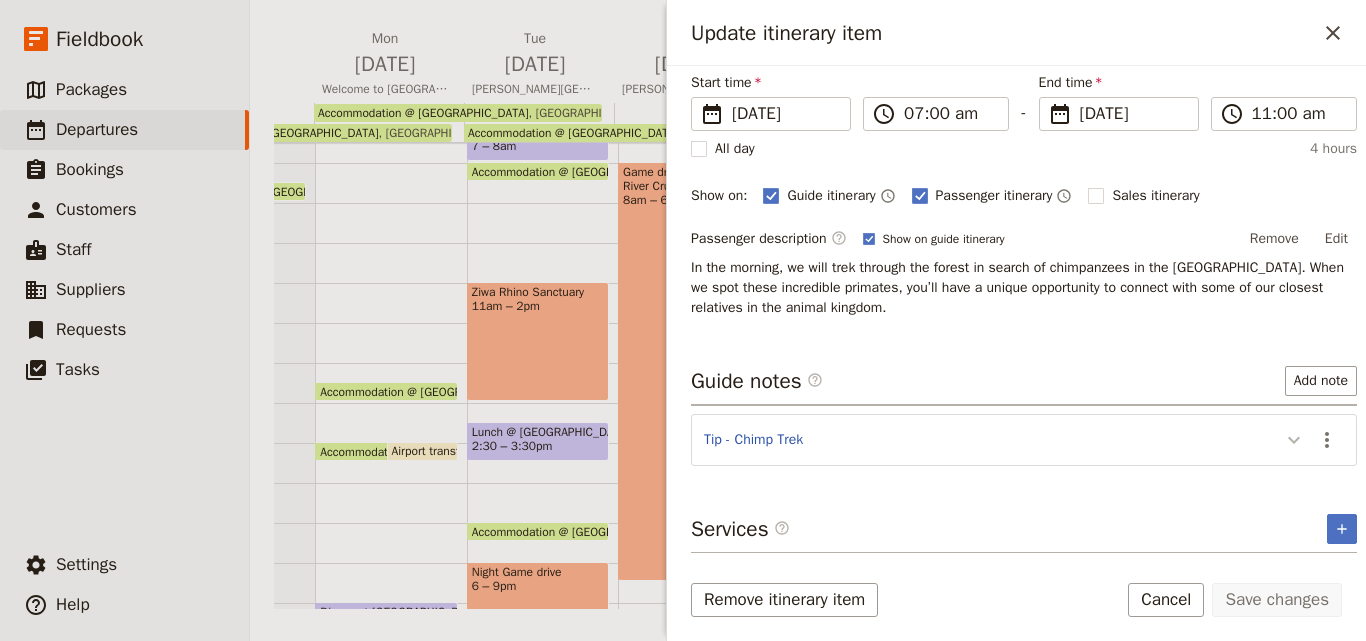 click 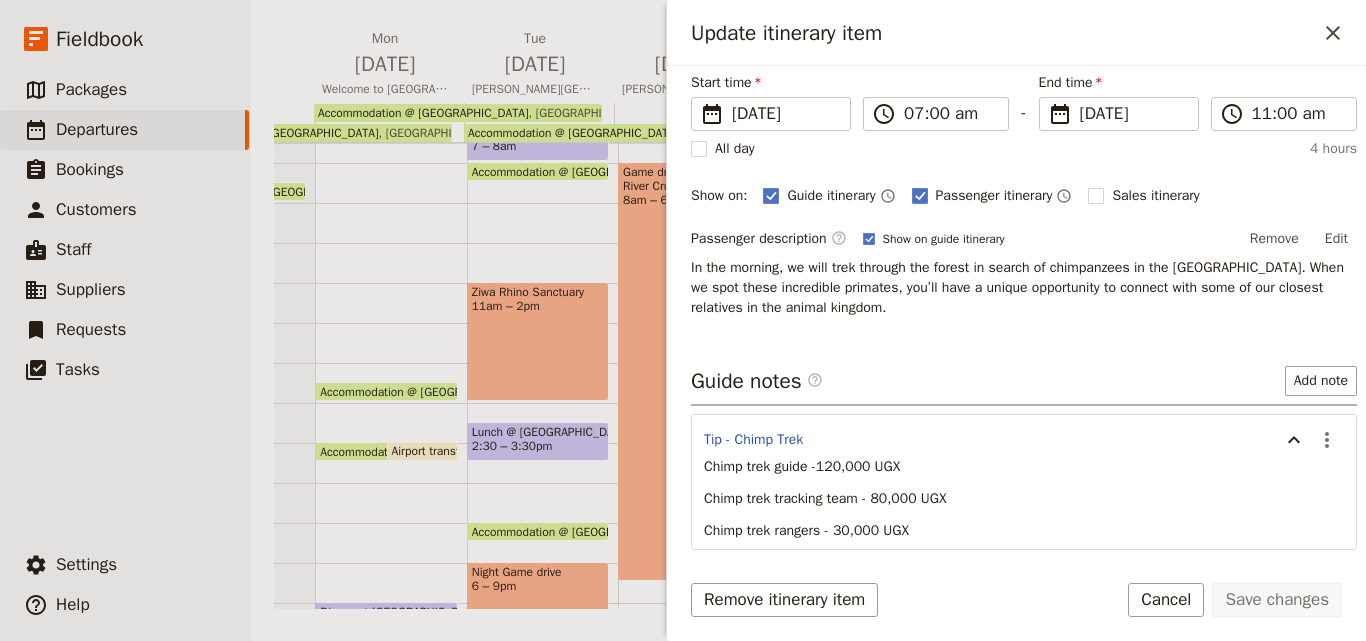 click on "Update itinerary item" at bounding box center (1003, 33) 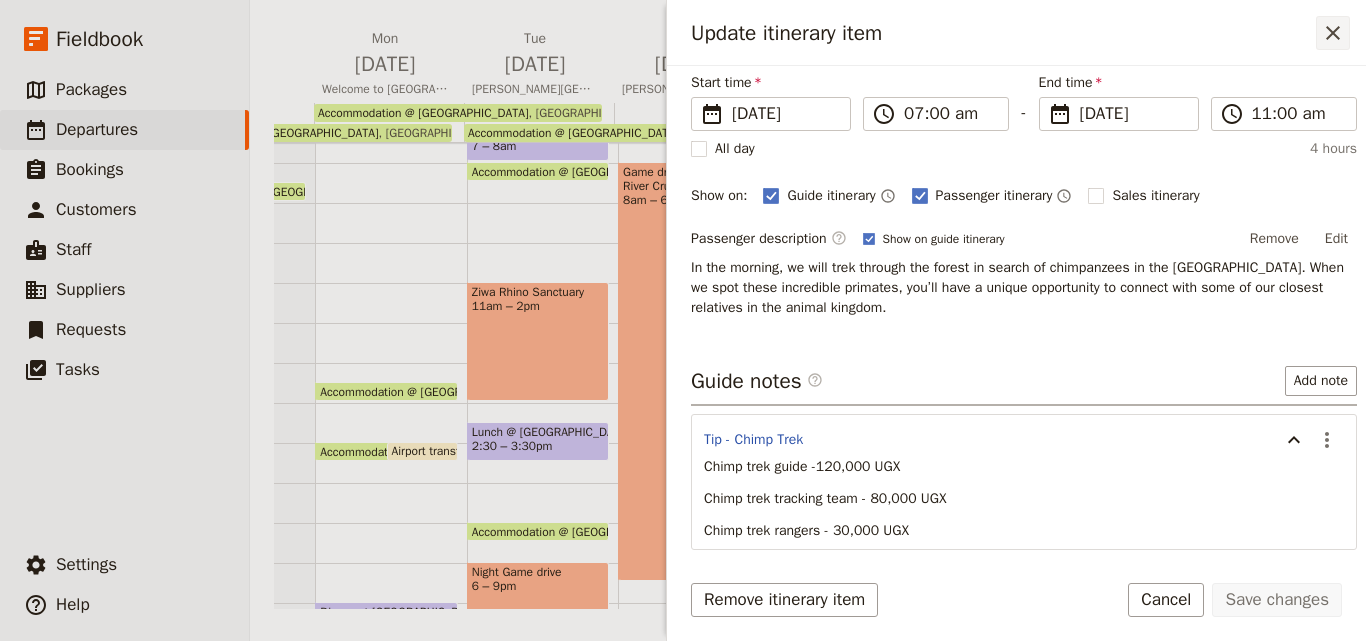 click 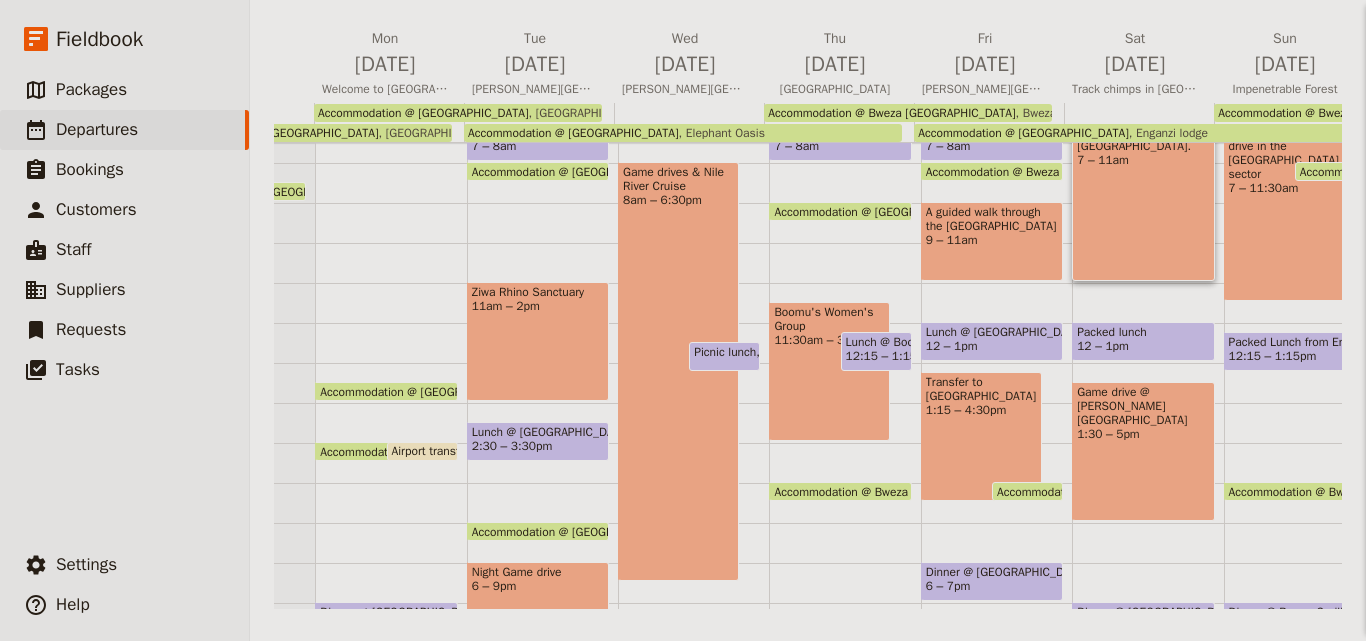 scroll, scrollTop: 280, scrollLeft: 0, axis: vertical 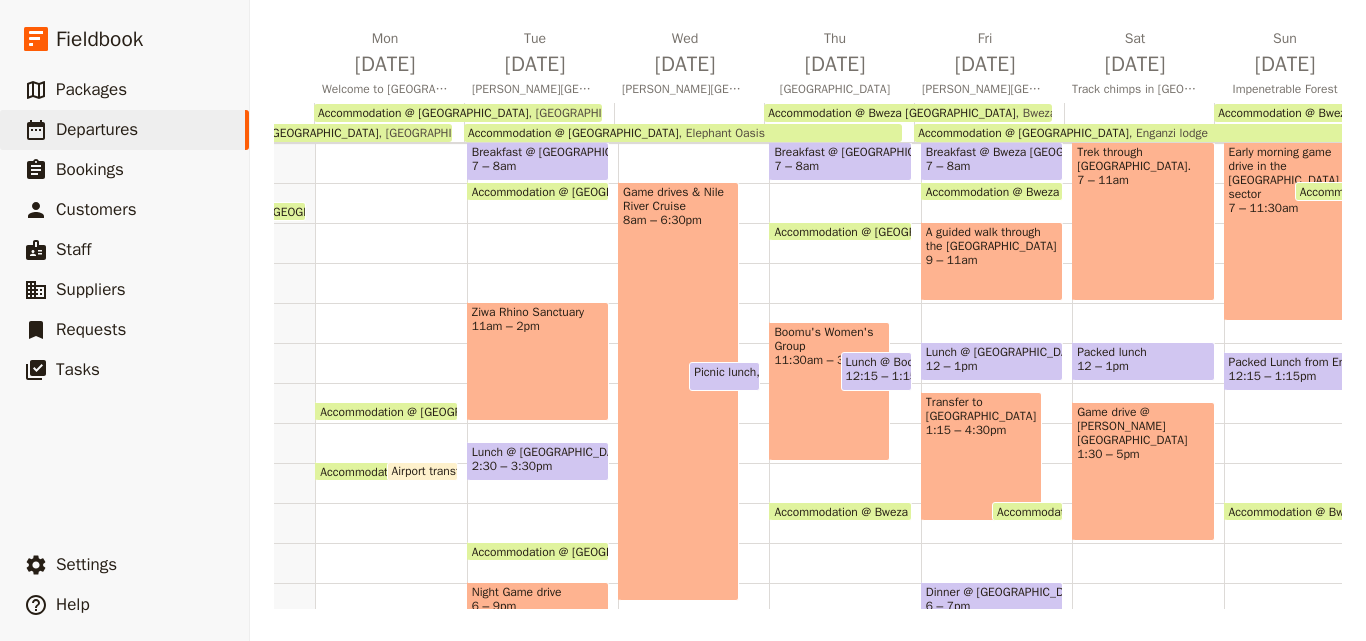 click on "Itinerary view ​ ​ Office Guide Passenger Sales ​ Share [DATE] Early Arrival  [DATE] Welcome to [GEOGRAPHIC_DATA]! [DATE] [PERSON_NAME][GEOGRAPHIC_DATA] [DATE] [PERSON_NAME][GEOGRAPHIC_DATA] [DATE]  [GEOGRAPHIC_DATA] [DATE]  [PERSON_NAME][GEOGRAPHIC_DATA] [DATE] Track chimps in [GEOGRAPHIC_DATA][PERSON_NAME][DATE] [GEOGRAPHIC_DATA] [DATE] Gorilla Trekking & [GEOGRAPHIC_DATA][DATE] [GEOGRAPHIC_DATA] [DATE]  [GEOGRAPHIC_DATA] Accommodation @ [GEOGRAPHIC_DATA] Guesthouse [GEOGRAPHIC_DATA] Guesthouse Accommodation @ [GEOGRAPHIC_DATA] Accommodation @  [GEOGRAPHIC_DATA] [GEOGRAPHIC_DATA] Accommodation @  [GEOGRAPHIC_DATA] Accommodation @ [GEOGRAPHIC_DATA] Accommodation @  Bweza [GEOGRAPHIC_DATA]  [GEOGRAPHIC_DATA] Accommodation @  [GEOGRAPHIC_DATA]  [GEOGRAPHIC_DATA] Accommodation @ Five to Five hotel   Five to Five hotel  1 am 2 am 3 am 4 am 5 am 6 am 7 am 8 am 9 am 10 am 11 am 12 pm 1 pm 2 pm 3 pm 4 pm 5 pm 6 pm 7 pm" at bounding box center (808, 269) 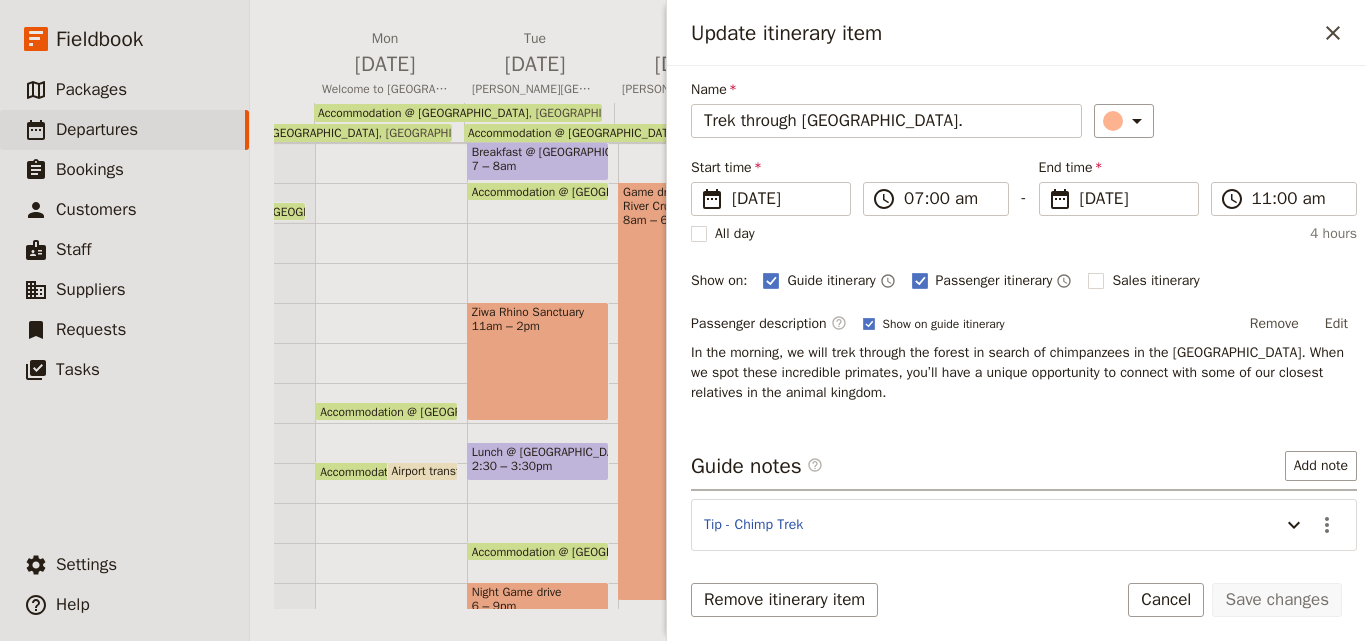 scroll, scrollTop: 151, scrollLeft: 0, axis: vertical 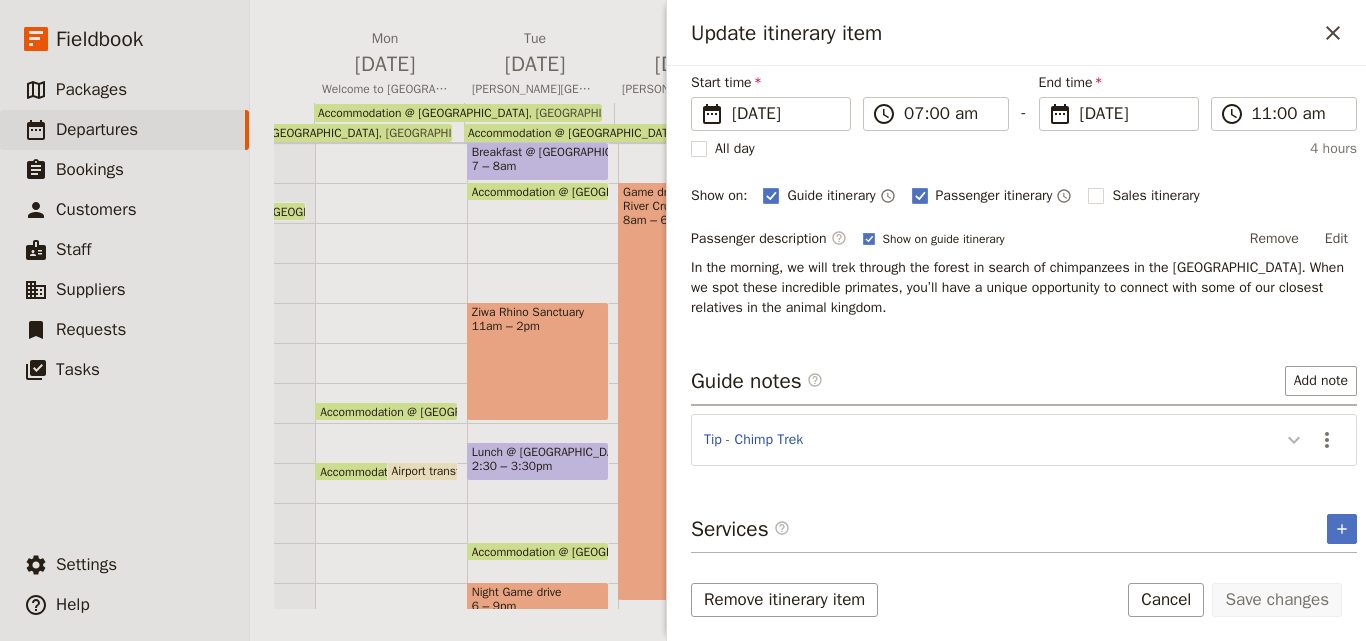 click 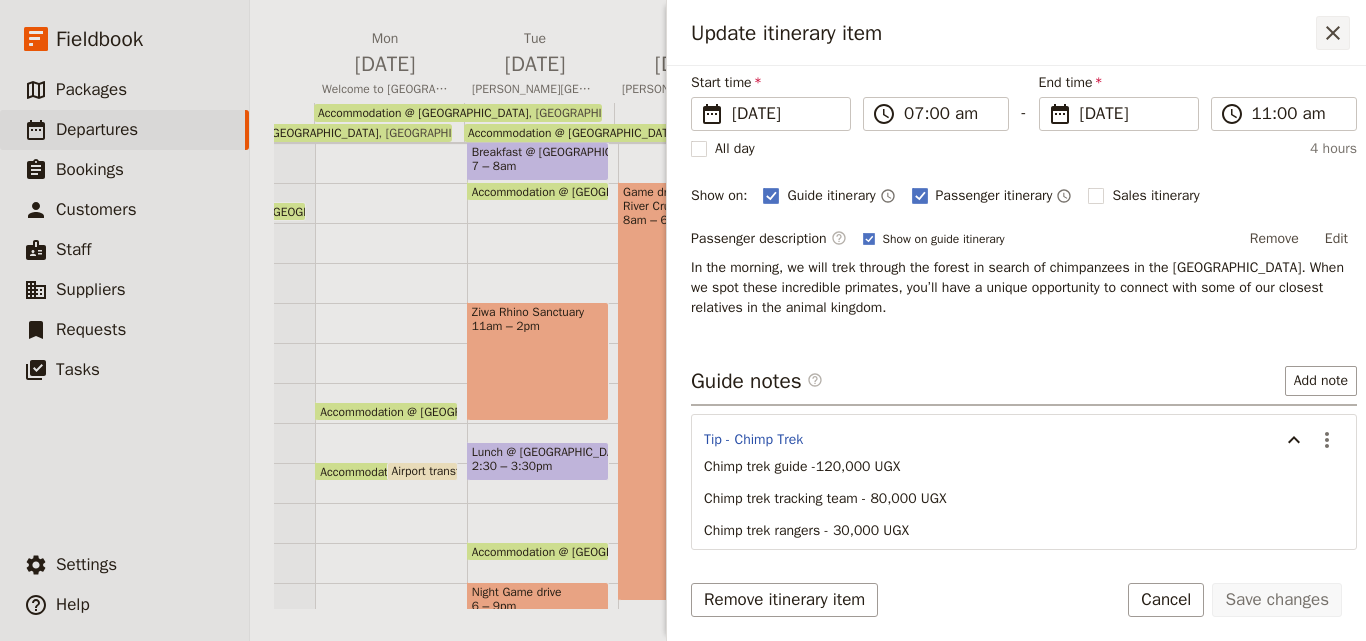 click on "​" at bounding box center (1333, 33) 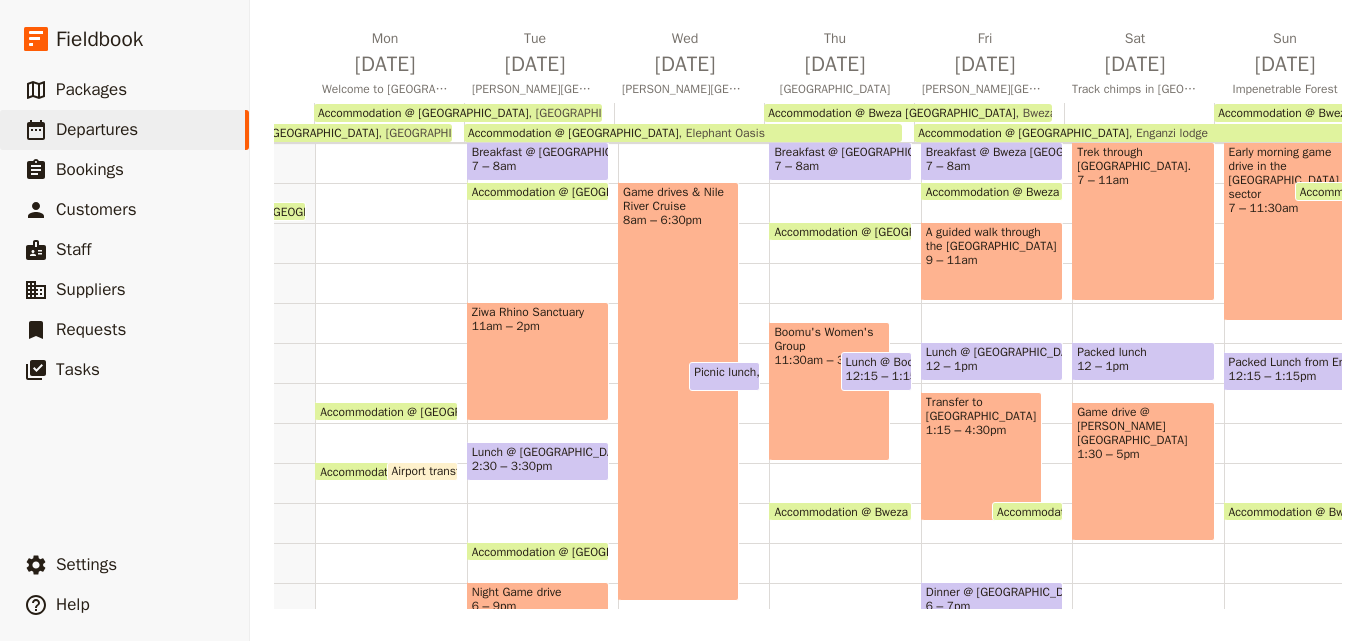 click on "Trek through [GEOGRAPHIC_DATA].  7 – 11am" at bounding box center [1143, 221] 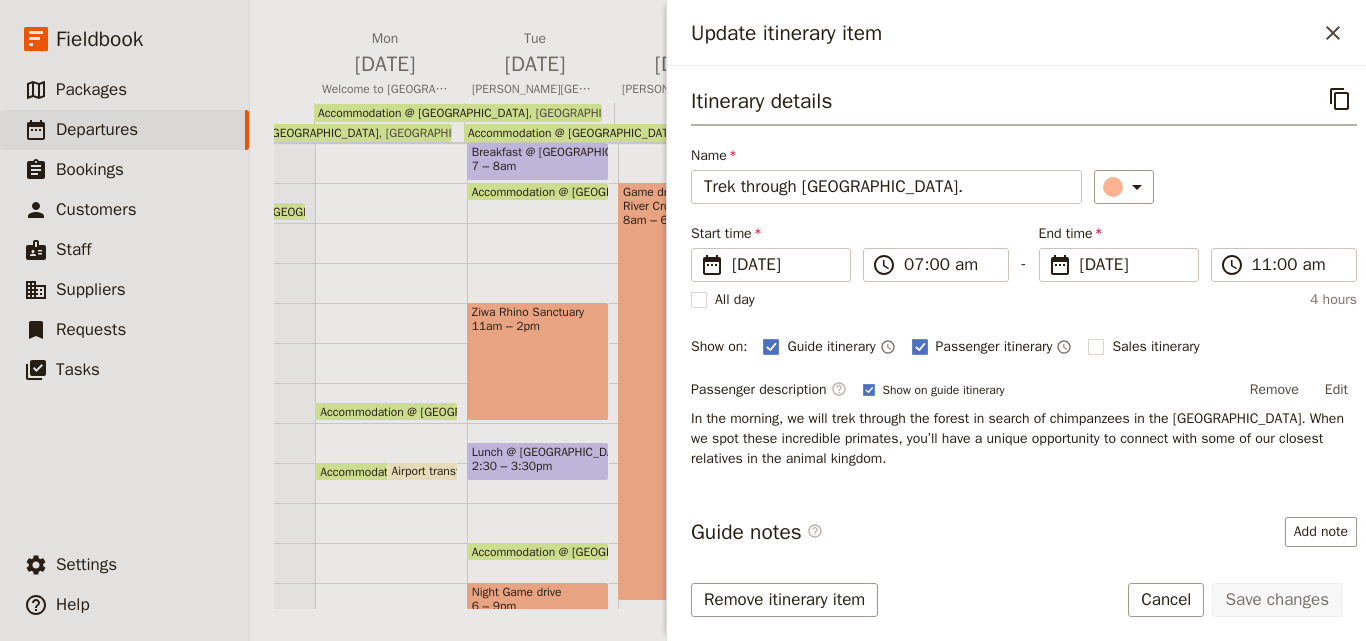 scroll, scrollTop: 151, scrollLeft: 0, axis: vertical 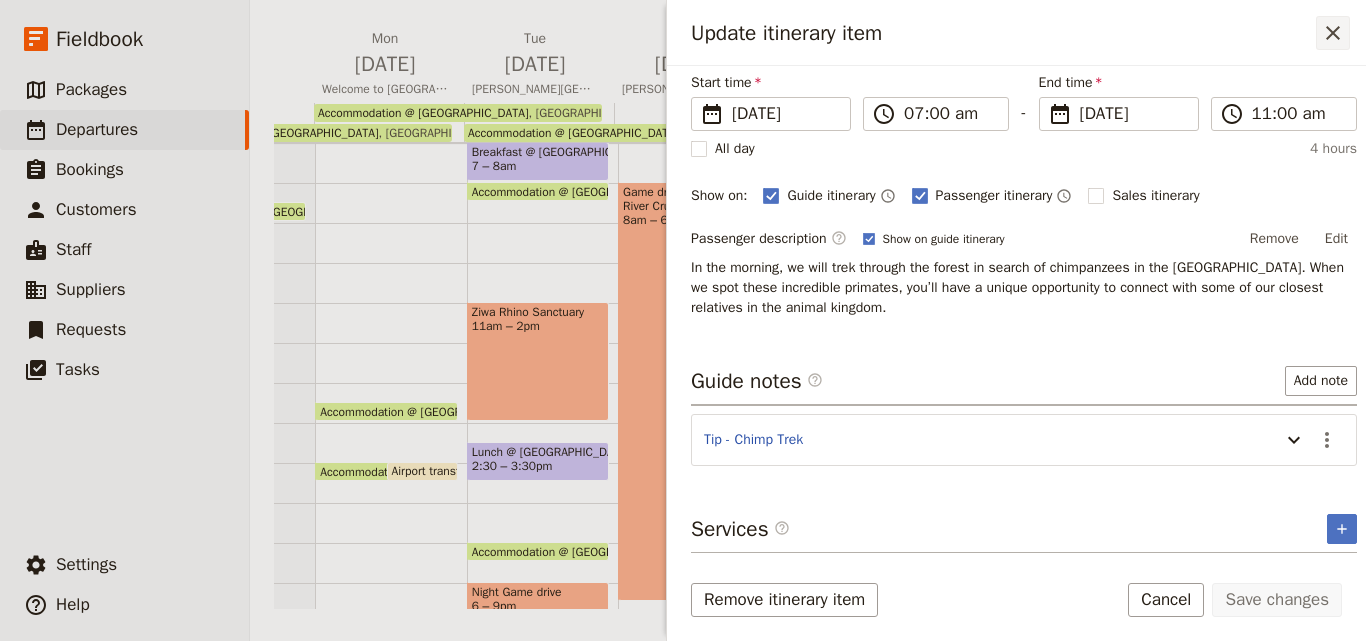 click 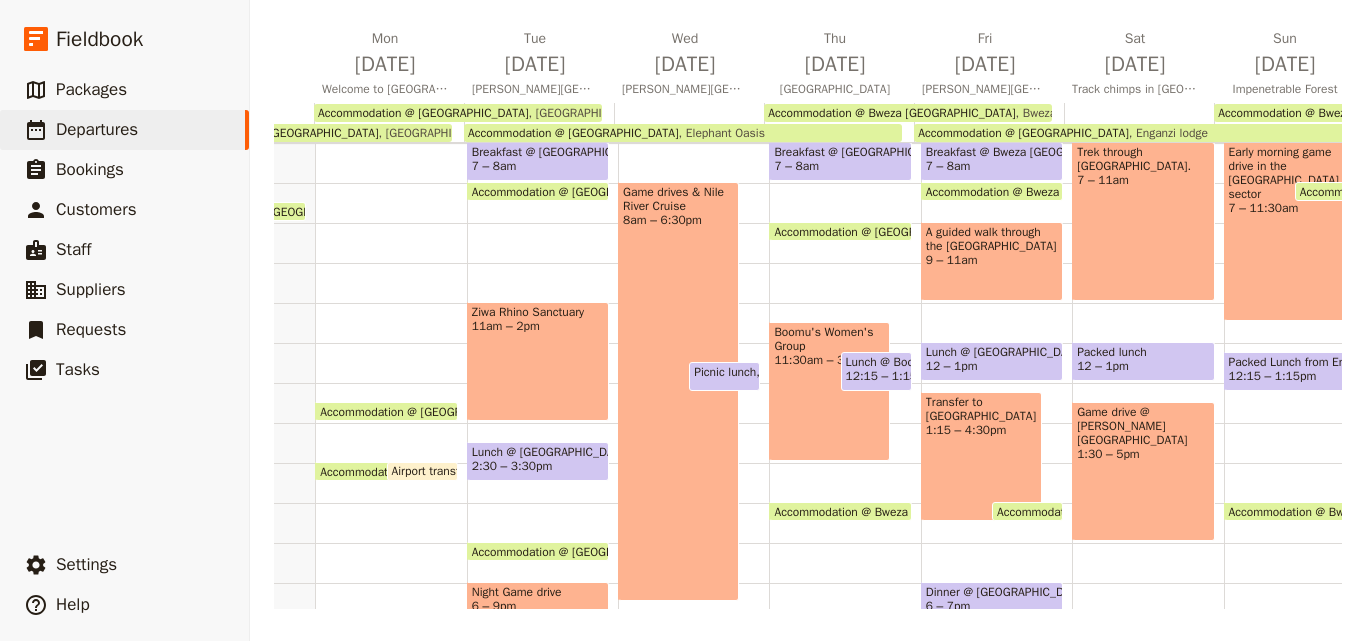 click on "Game drive @ [PERSON_NAME][GEOGRAPHIC_DATA] 1:30 – 5pm" at bounding box center (1143, 471) 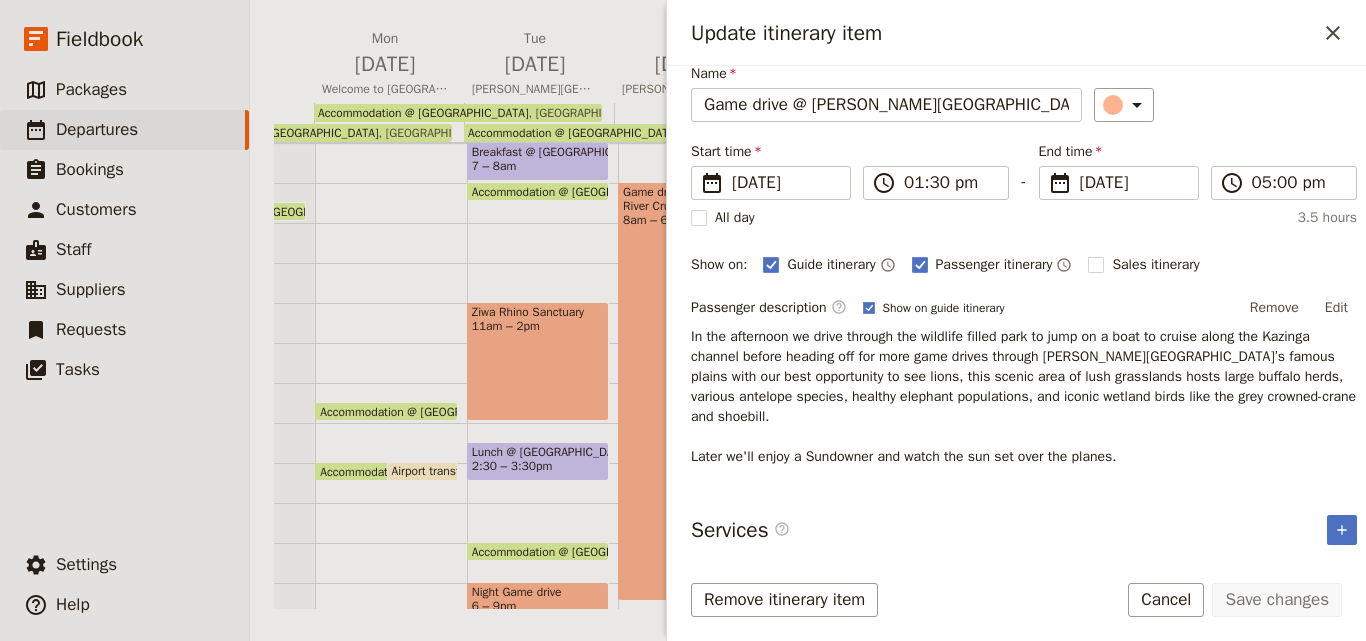 scroll, scrollTop: 0, scrollLeft: 0, axis: both 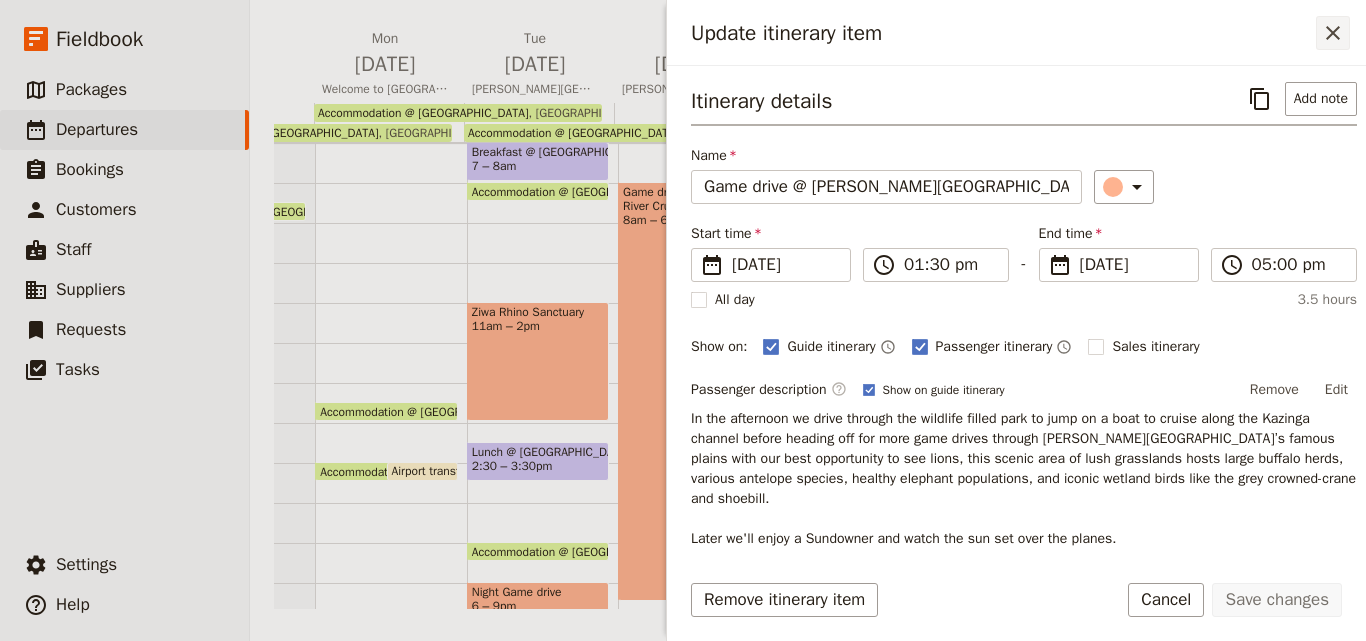click 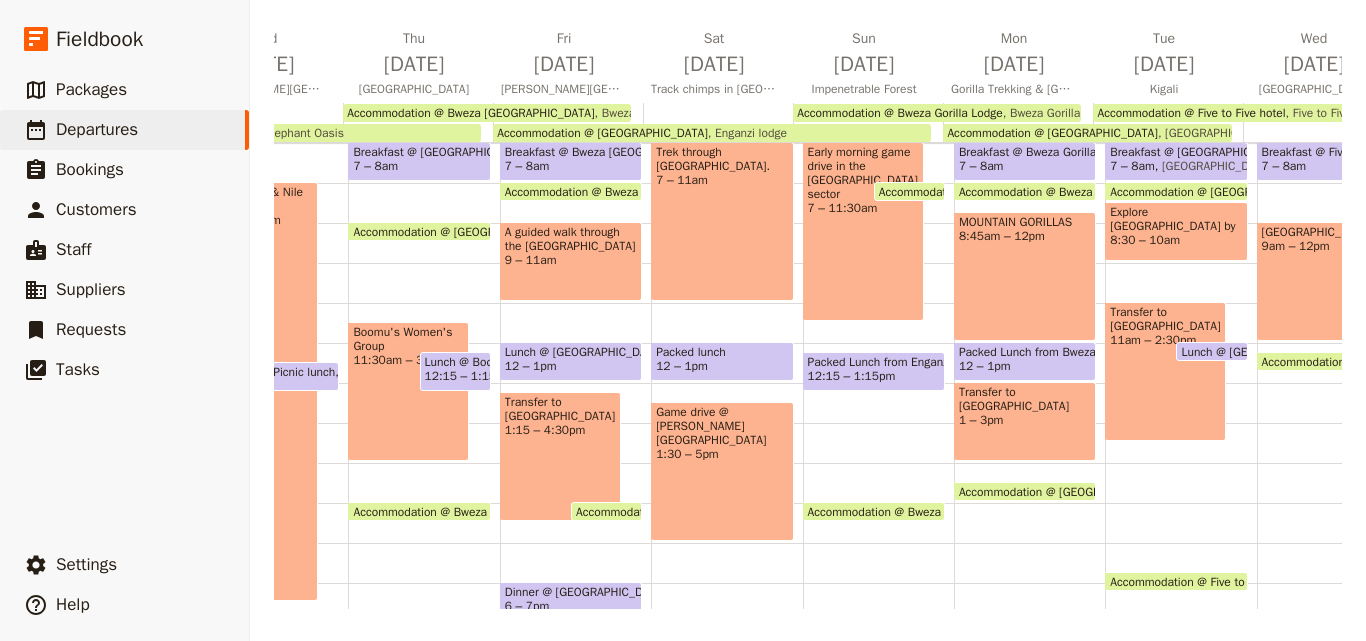 scroll, scrollTop: 0, scrollLeft: 672, axis: horizontal 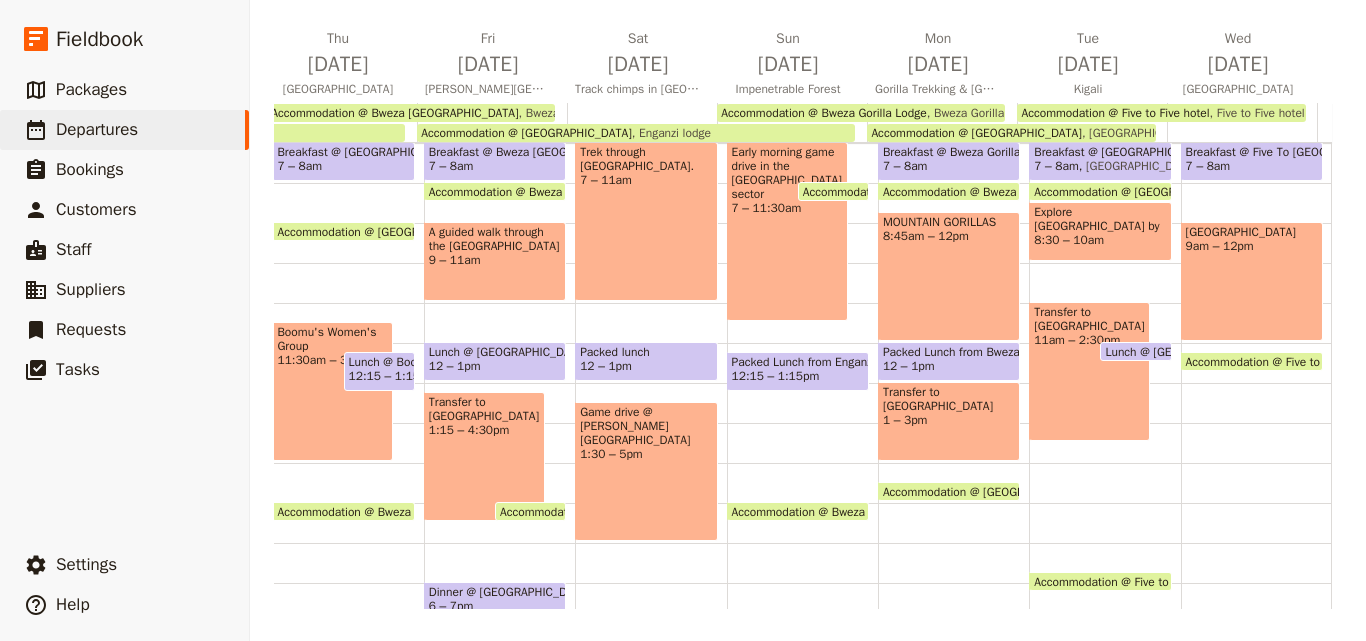 click on "Early morning game drive in the [GEOGRAPHIC_DATA] sector  7 – 11:30am" at bounding box center [787, 231] 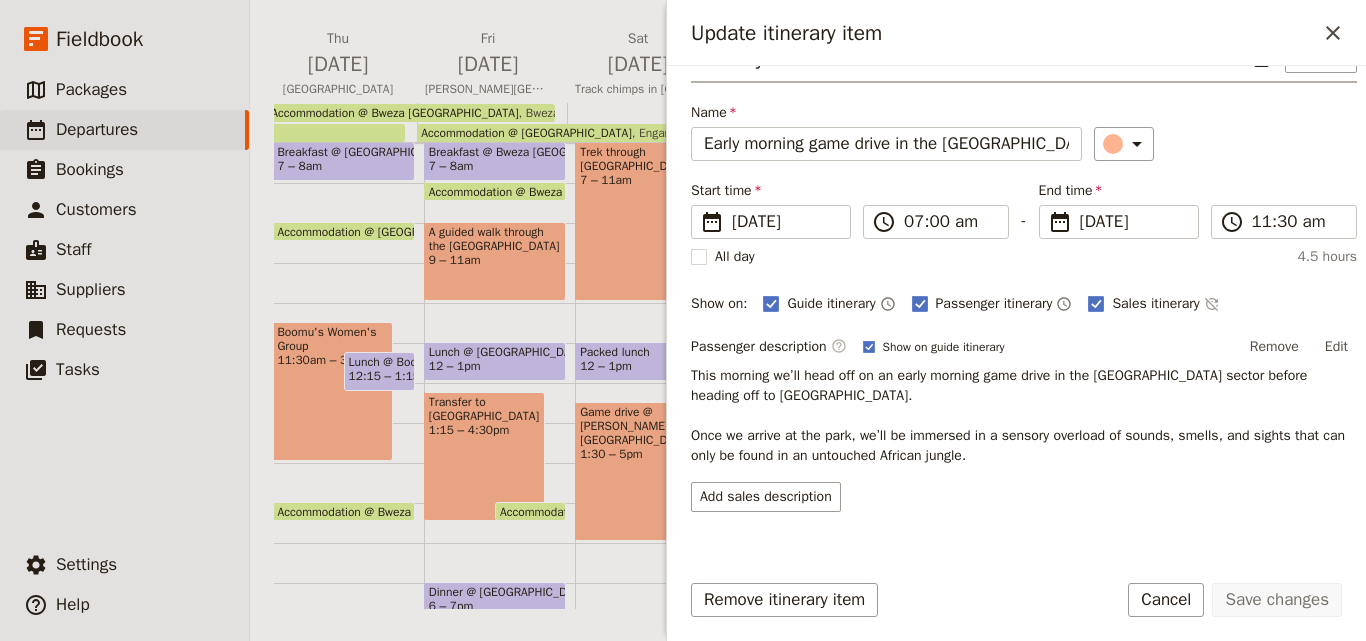 scroll, scrollTop: 0, scrollLeft: 0, axis: both 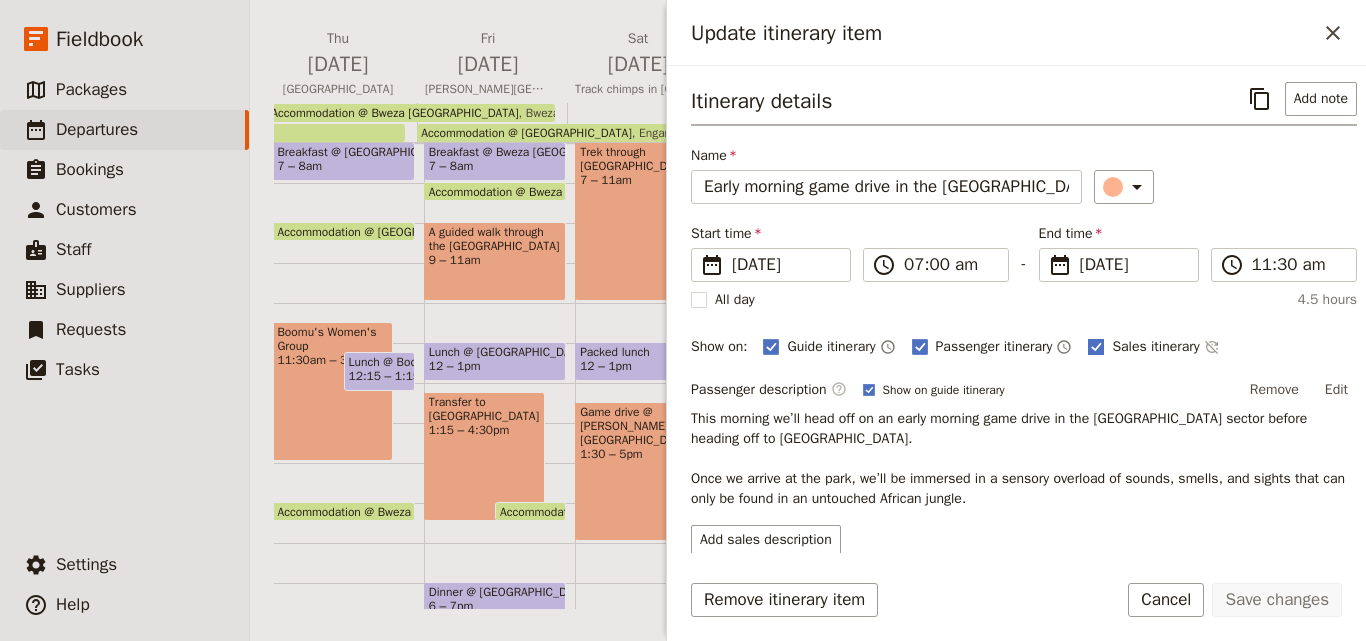 click 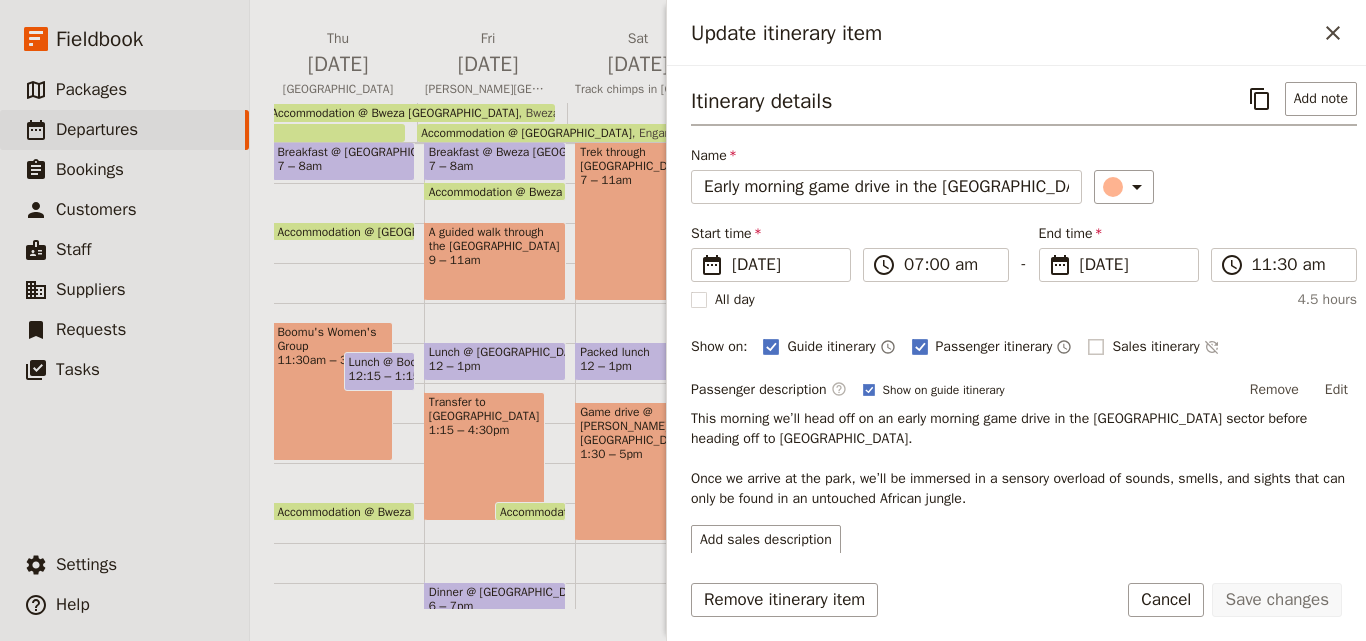 checkbox on "false" 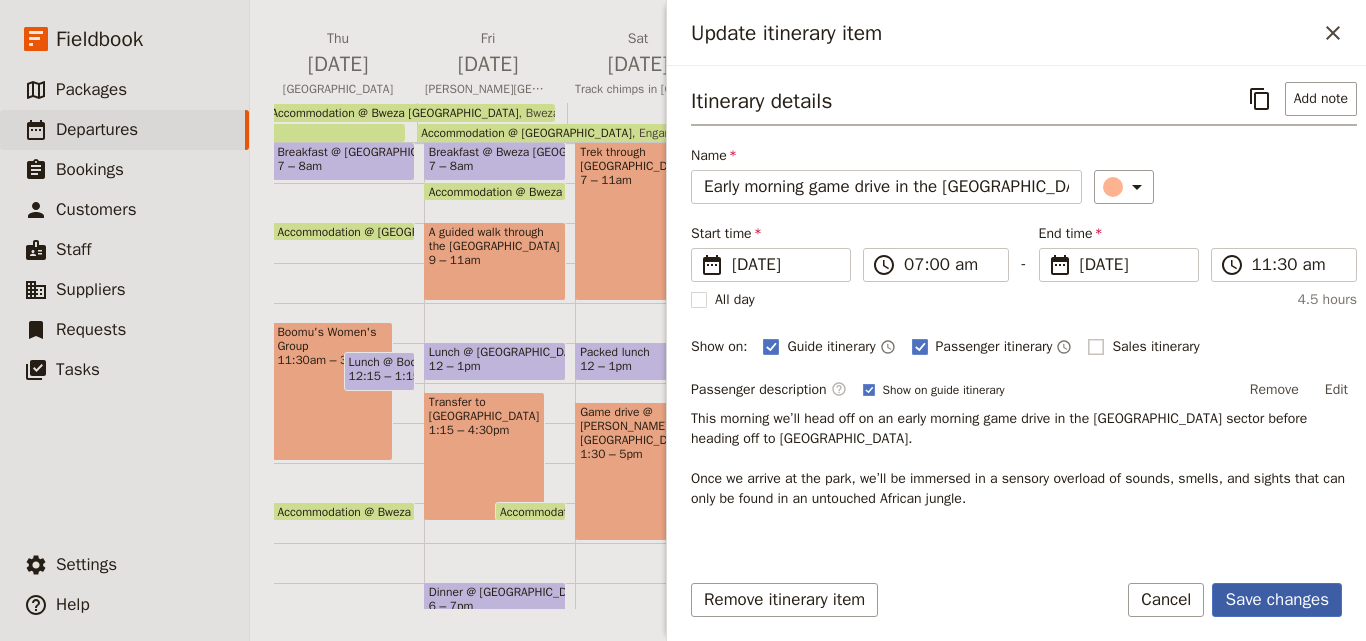 click on "Save changes" at bounding box center (1277, 600) 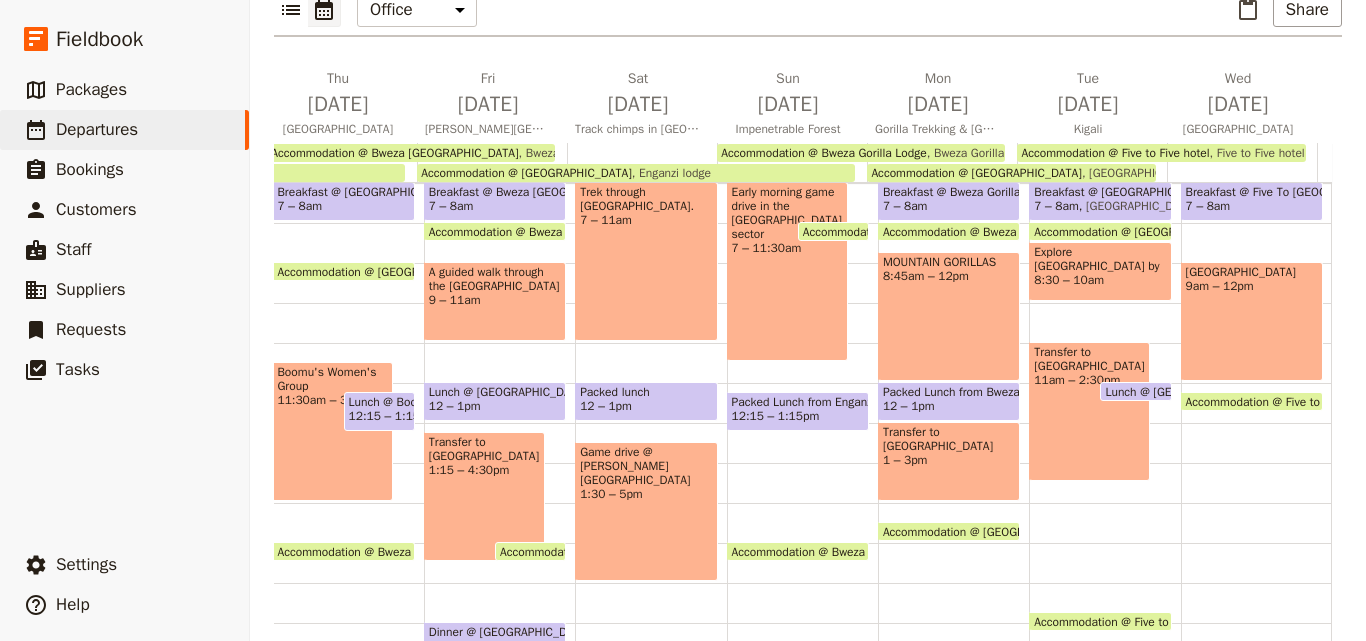 click on "Early morning game drive in the [GEOGRAPHIC_DATA] sector  7 – 11:30am" at bounding box center (787, 271) 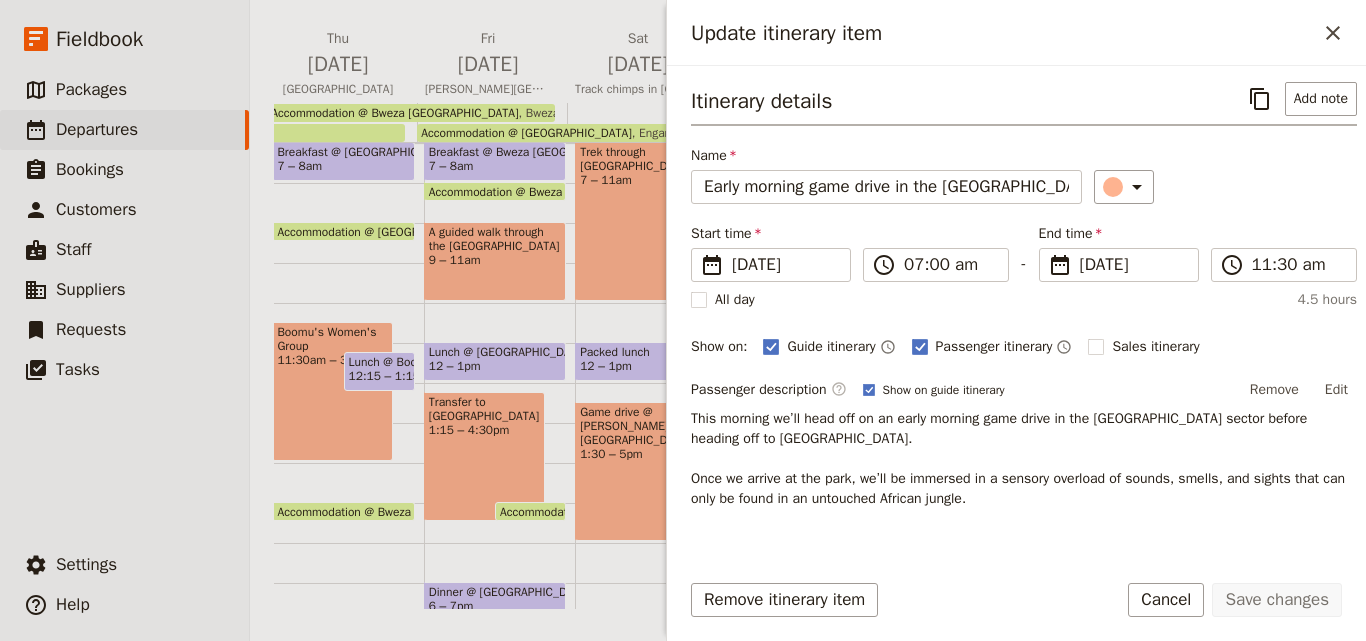 click on "Update itinerary item ​" at bounding box center (1016, 33) 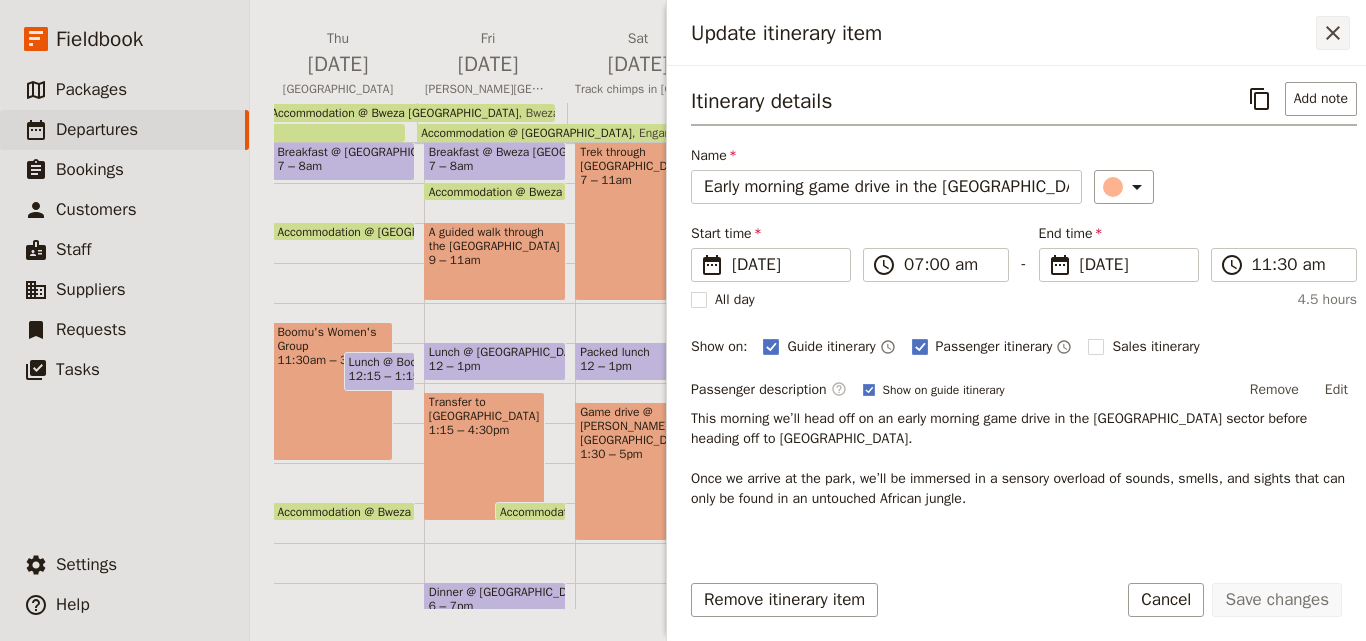 click 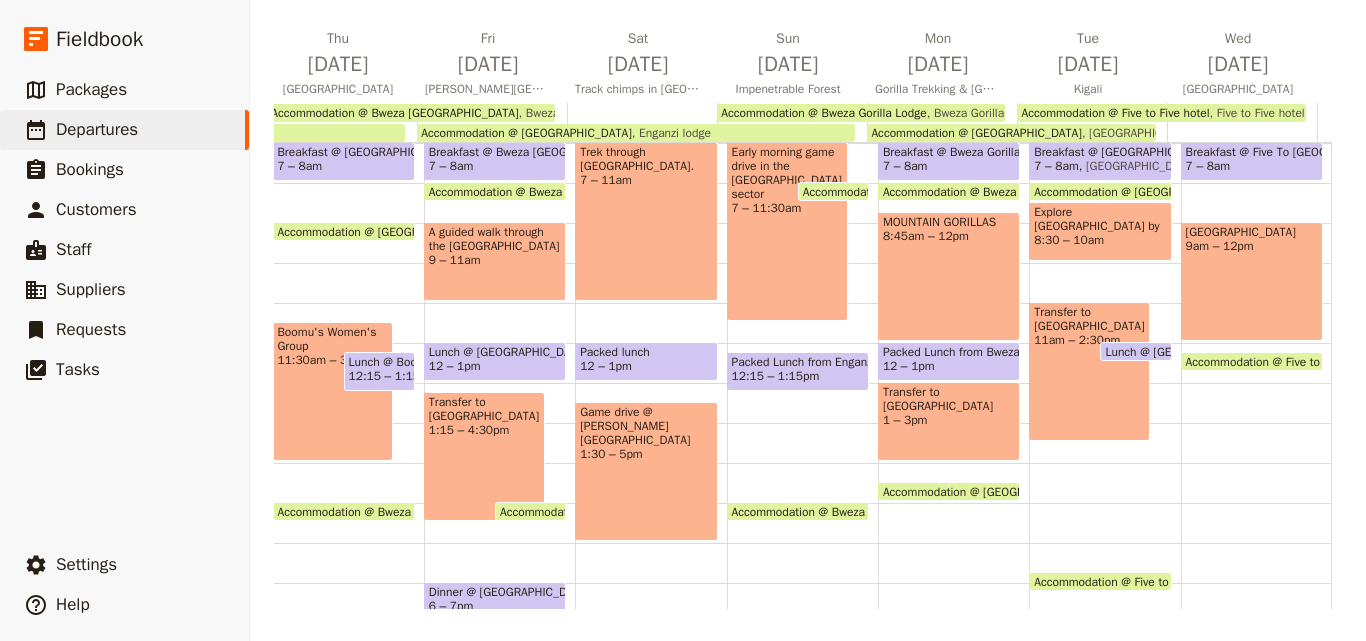 click on "Explore [GEOGRAPHIC_DATA] by canoe" at bounding box center [1100, 219] 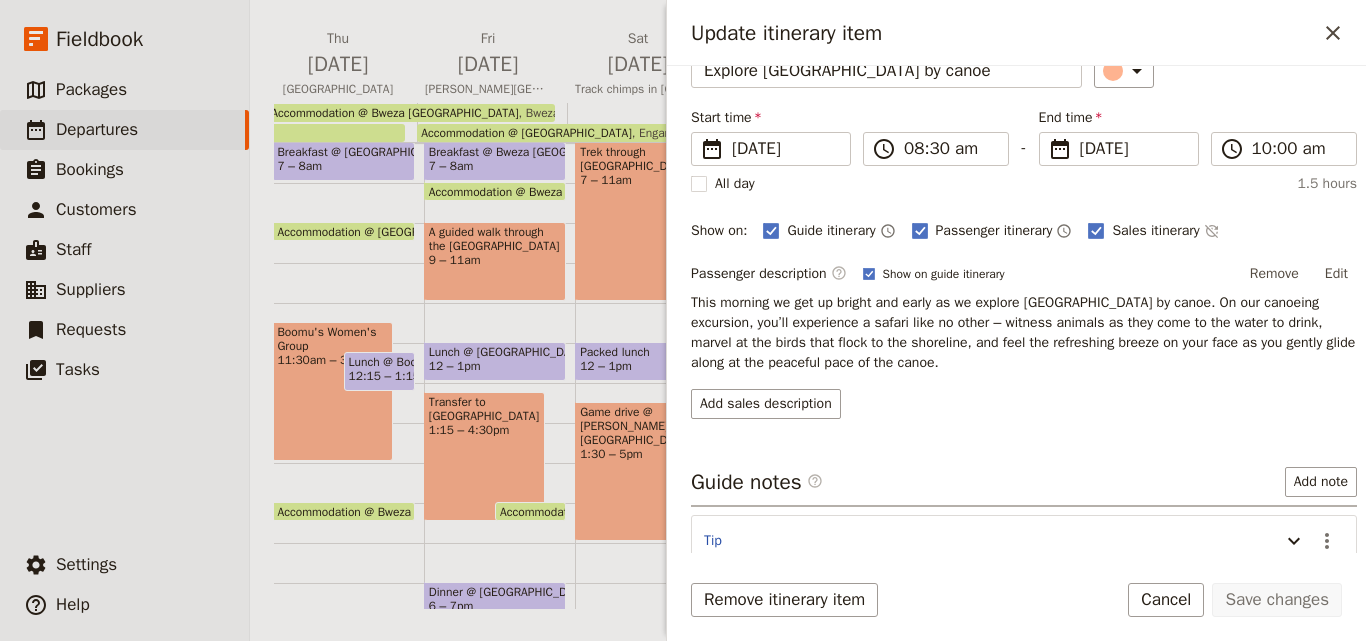 scroll, scrollTop: 217, scrollLeft: 0, axis: vertical 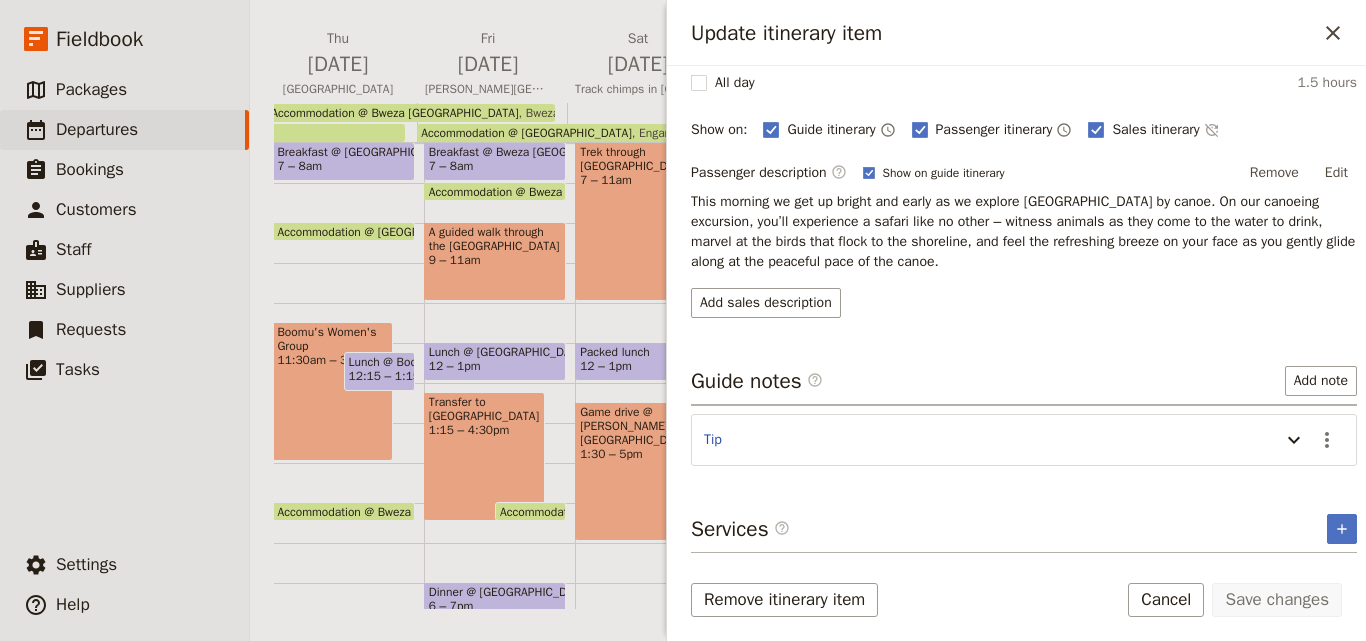 click 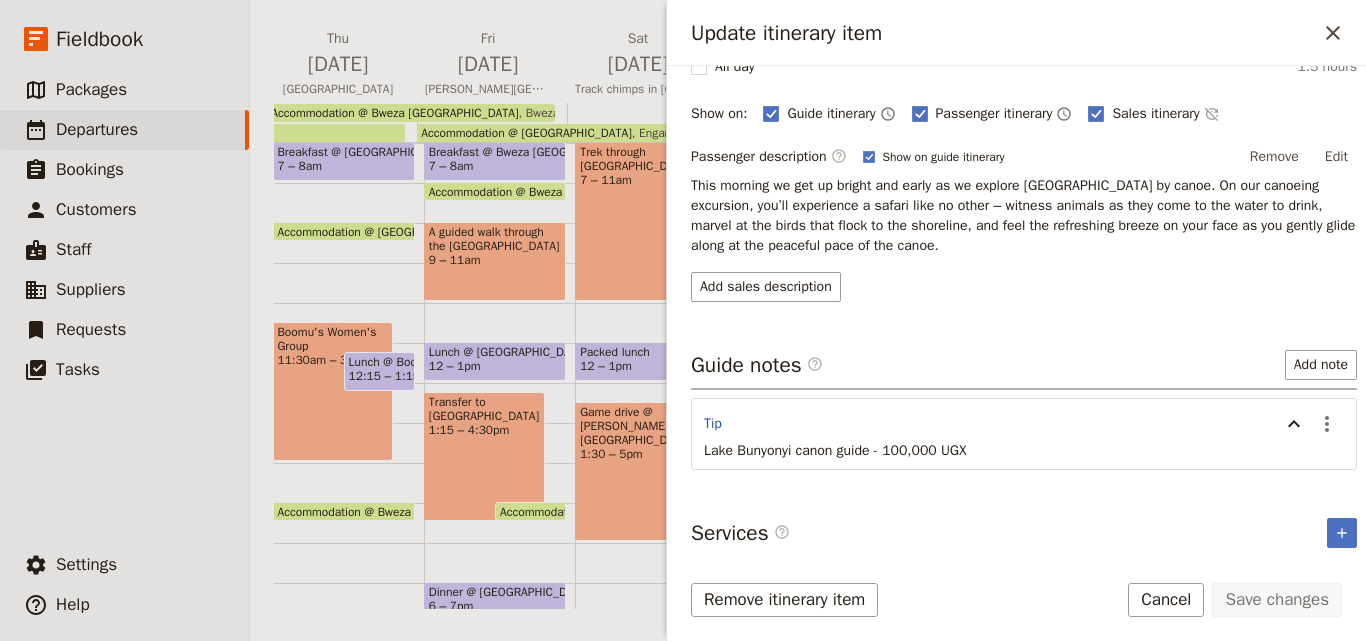 scroll, scrollTop: 237, scrollLeft: 0, axis: vertical 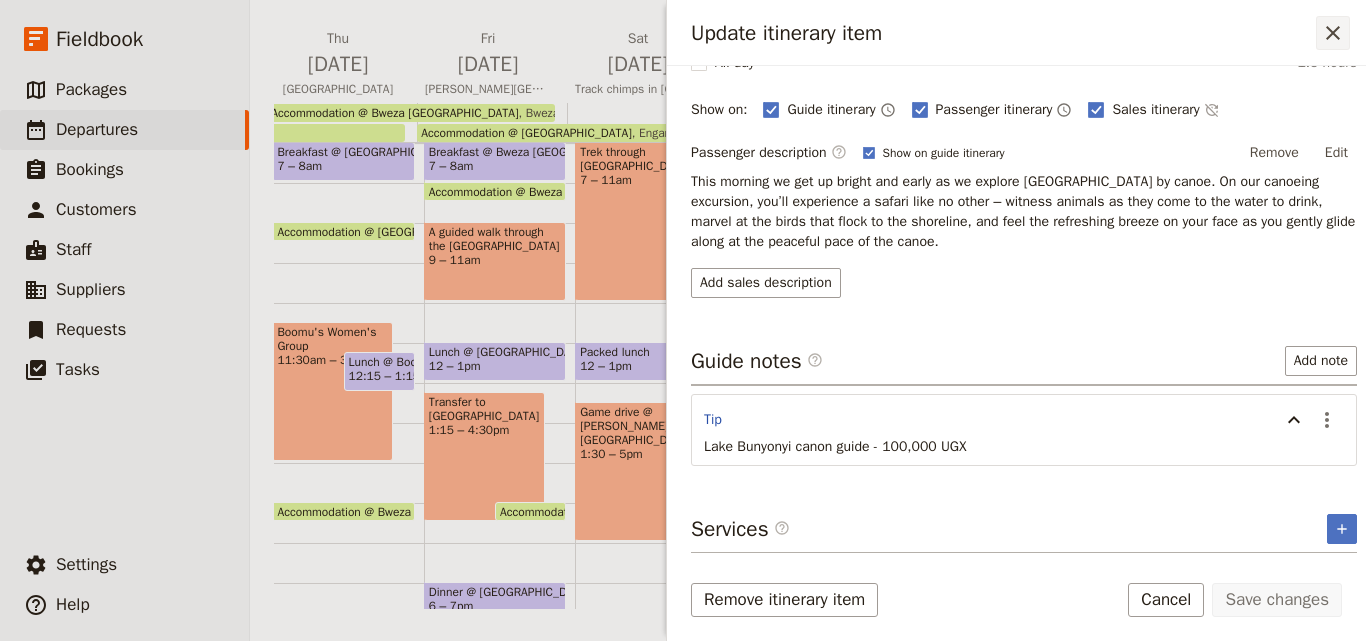 click 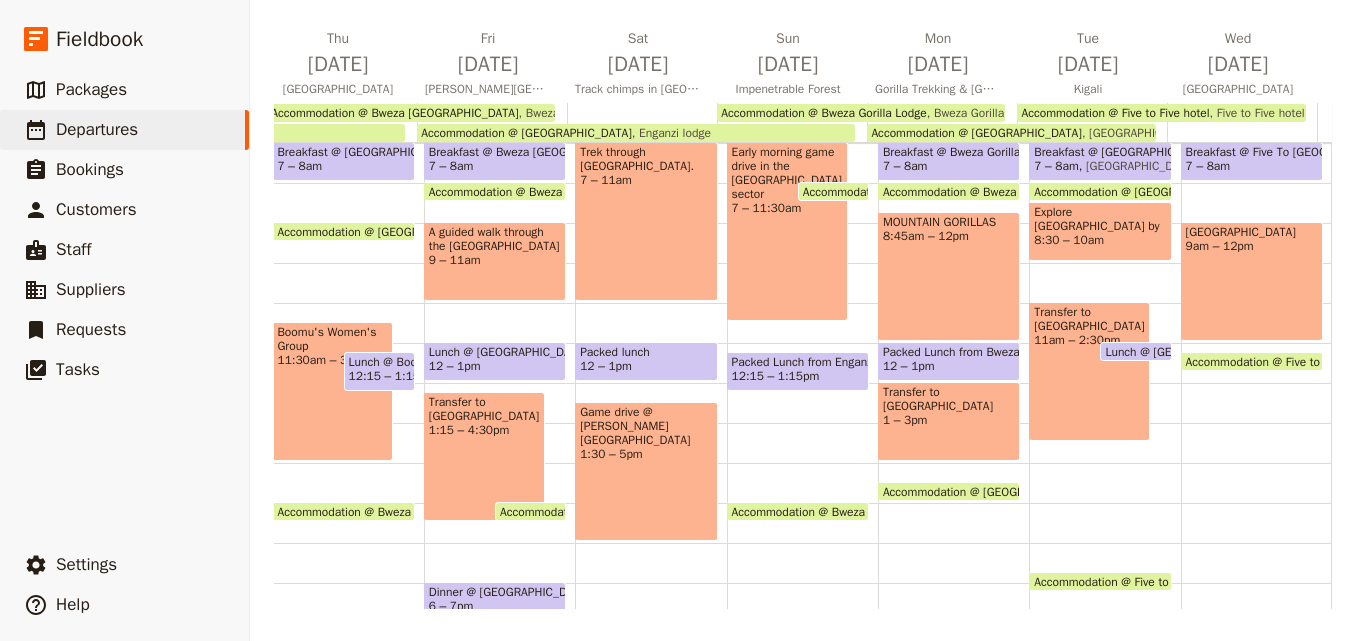 click on "MOUNTAIN GORILLAS 8:45am – 12pm" at bounding box center [949, 276] 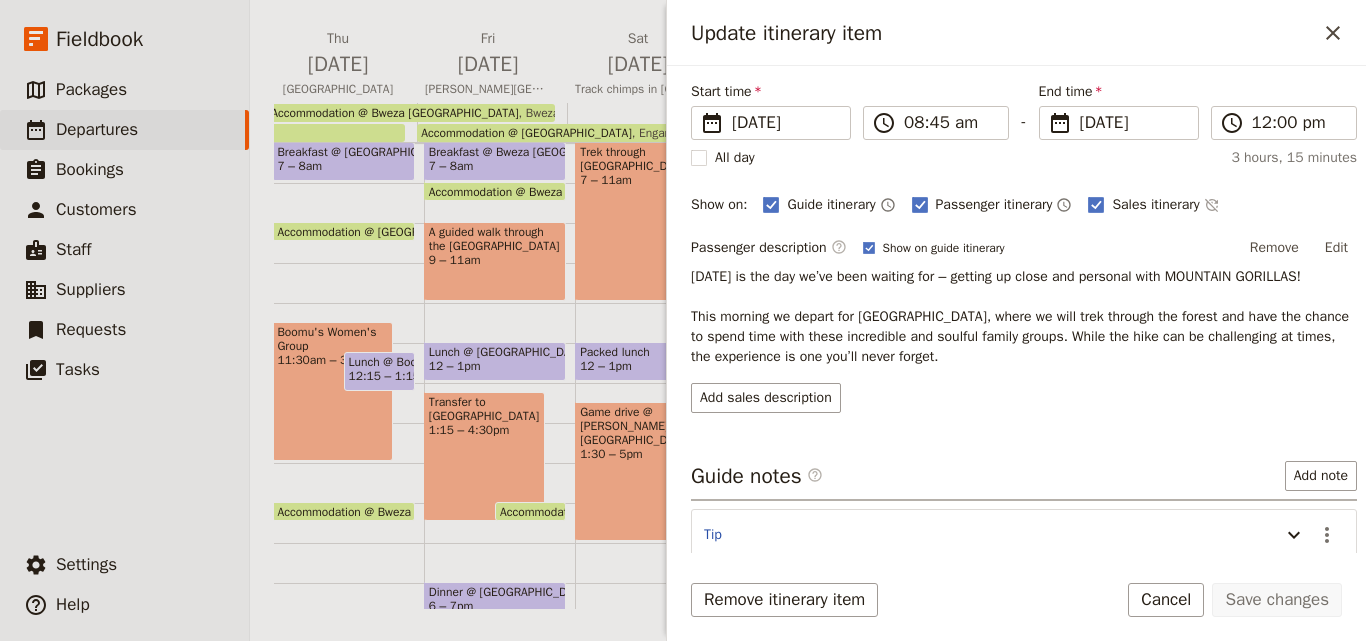 scroll, scrollTop: 257, scrollLeft: 0, axis: vertical 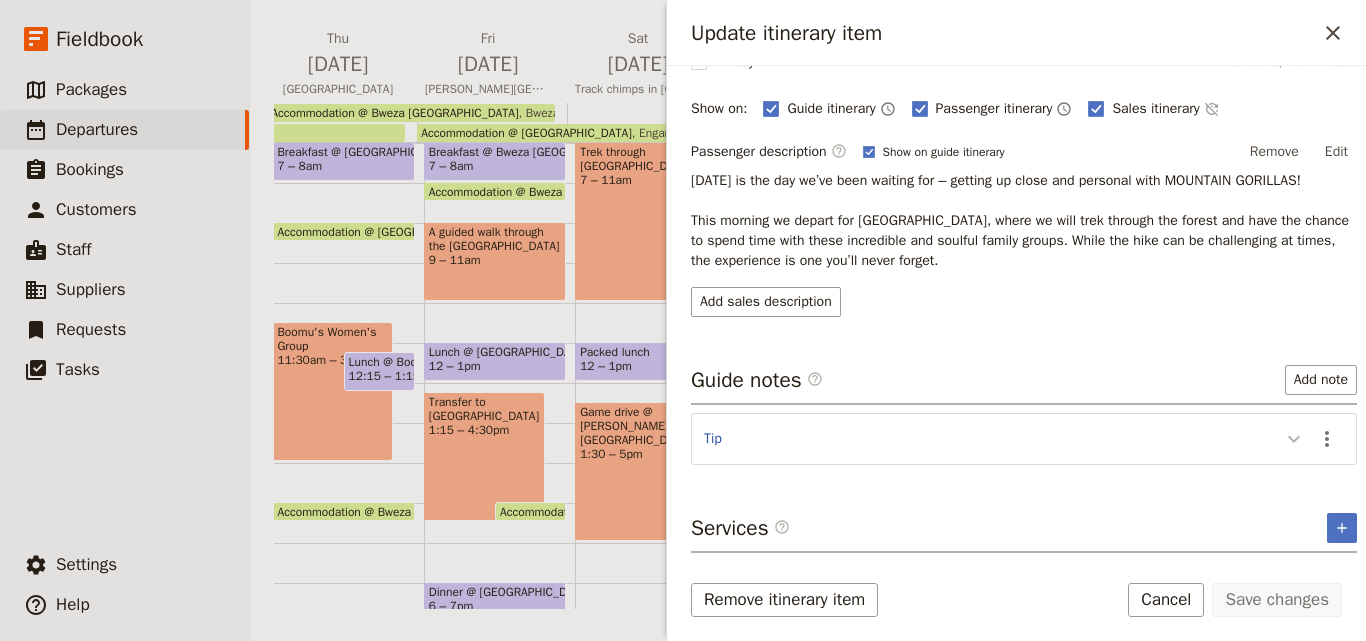 click 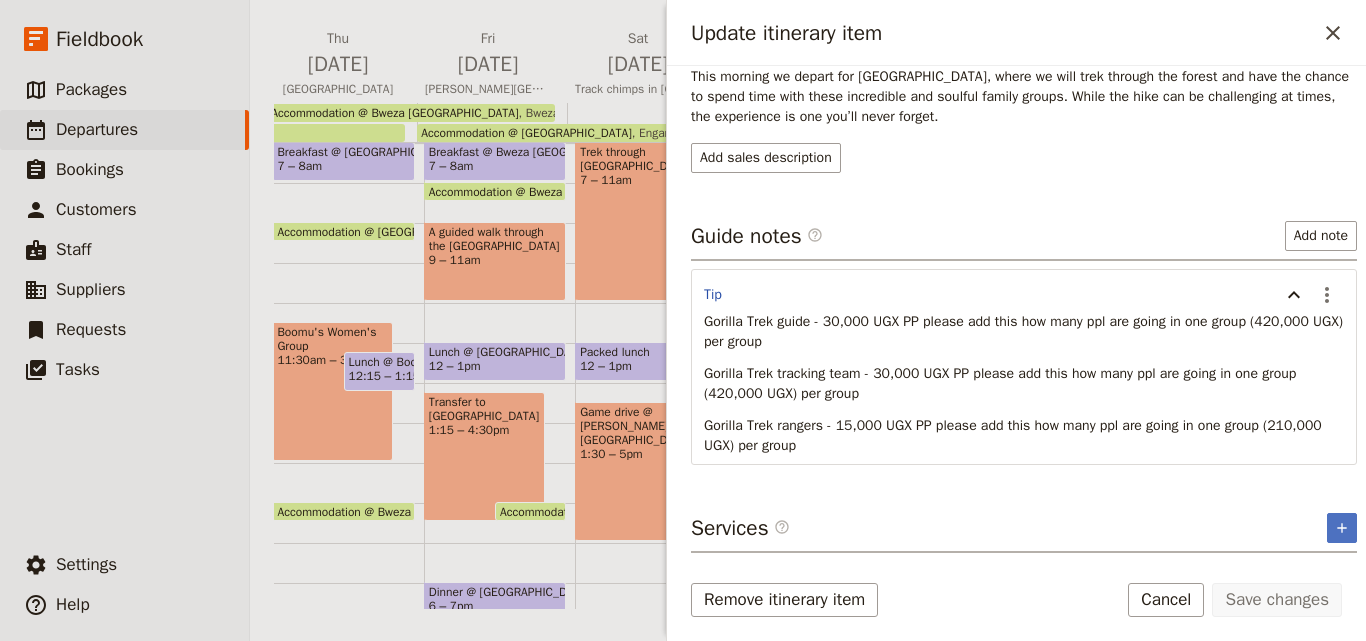 scroll, scrollTop: 401, scrollLeft: 0, axis: vertical 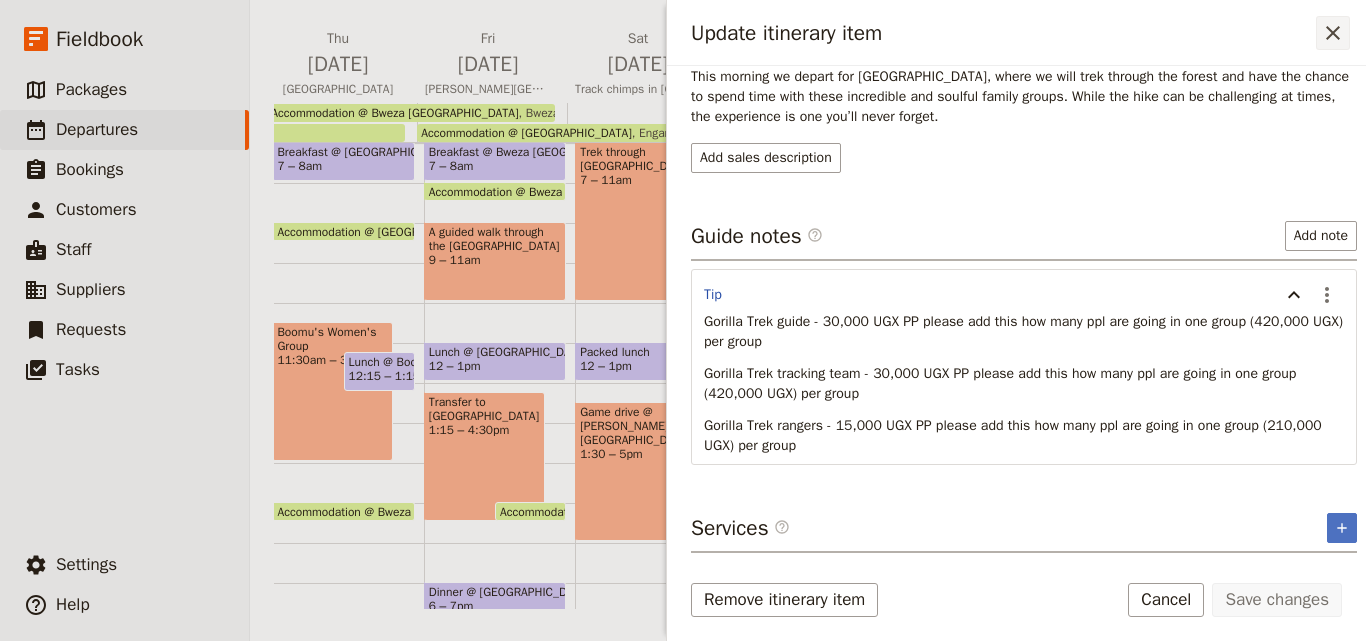 click 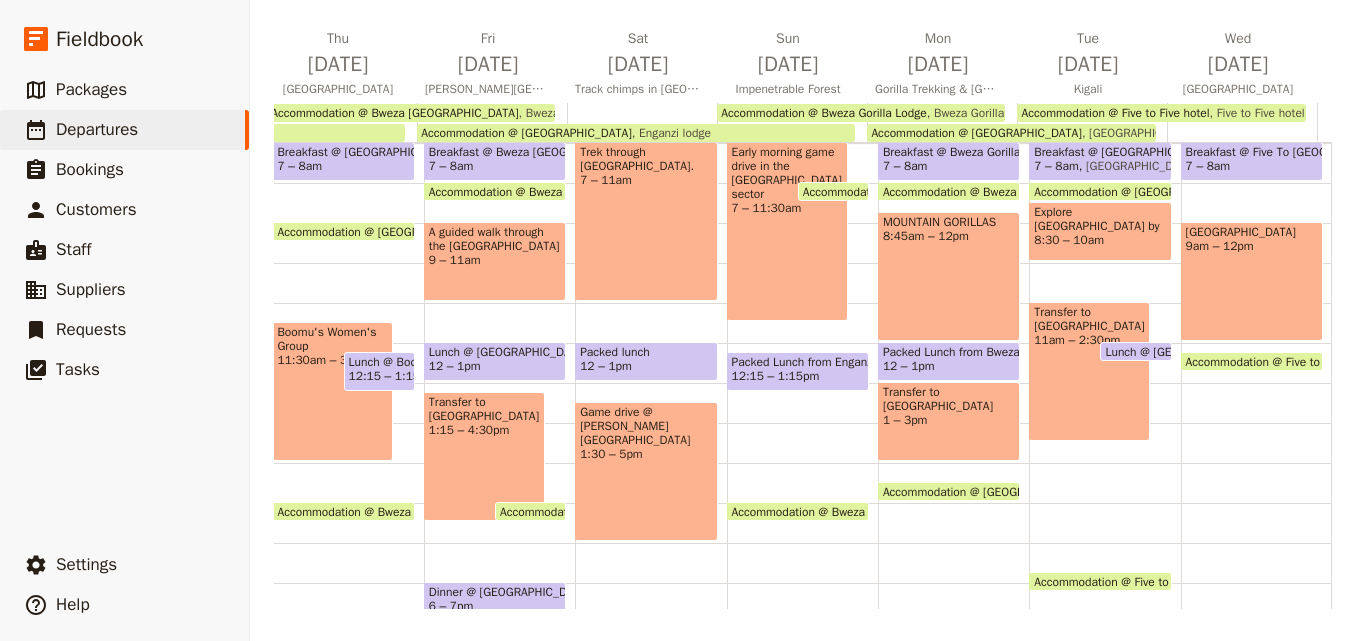 click on "[GEOGRAPHIC_DATA] 9am – 12pm" at bounding box center [1252, 281] 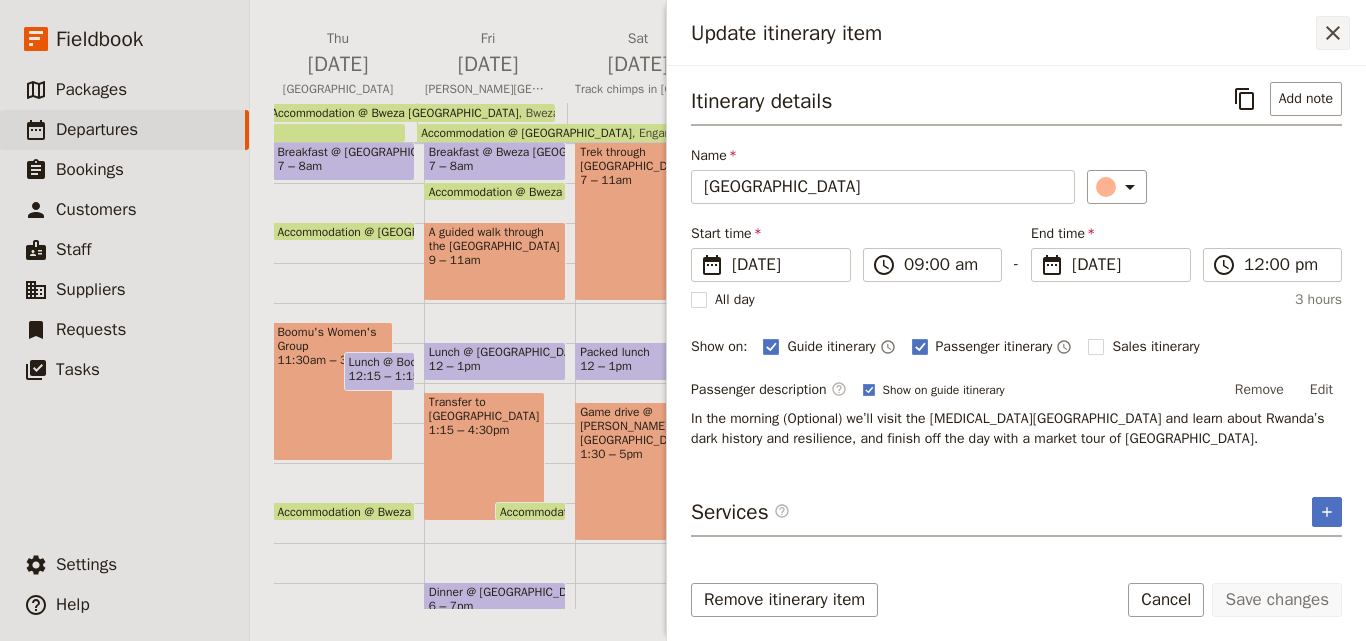 click 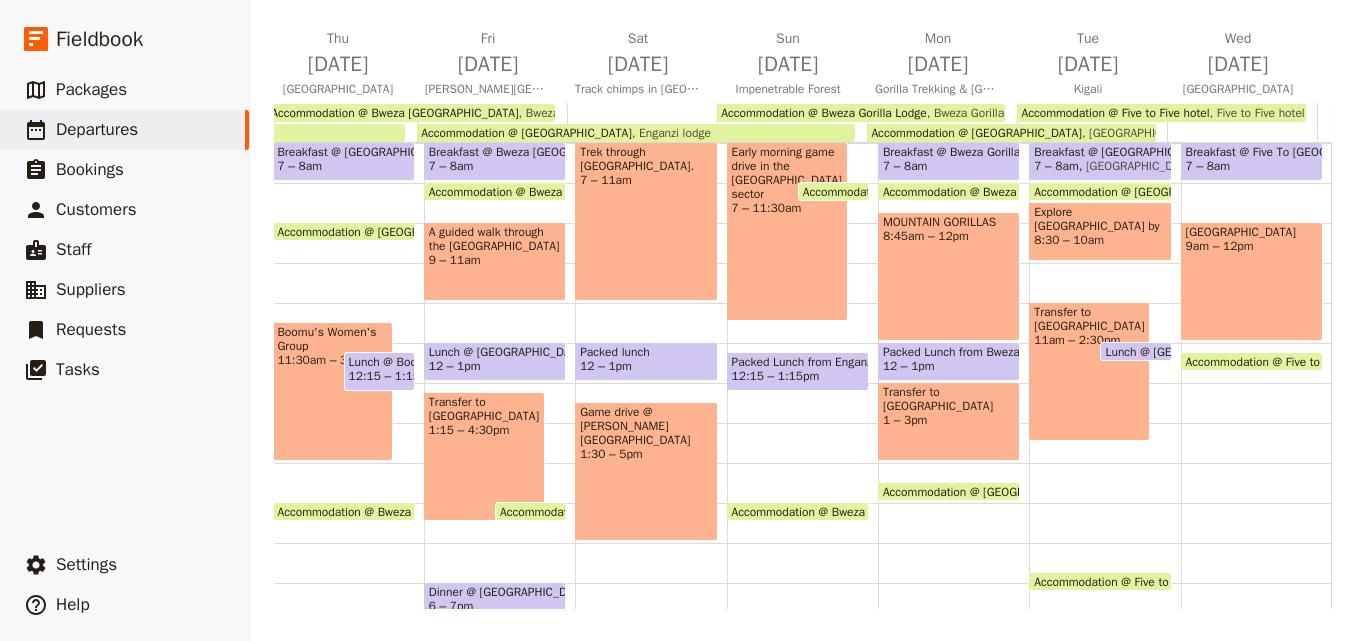 click on "Accommodation @ Five to Five hotel" at bounding box center [1283, 361] 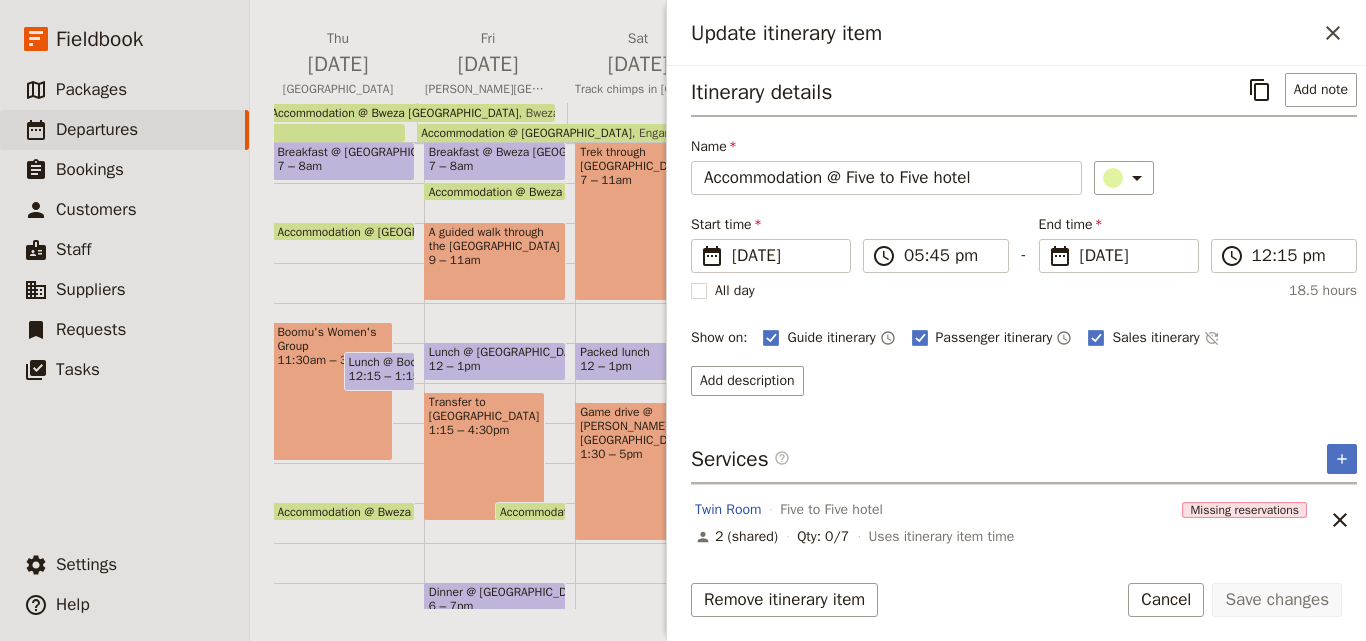 scroll, scrollTop: 0, scrollLeft: 0, axis: both 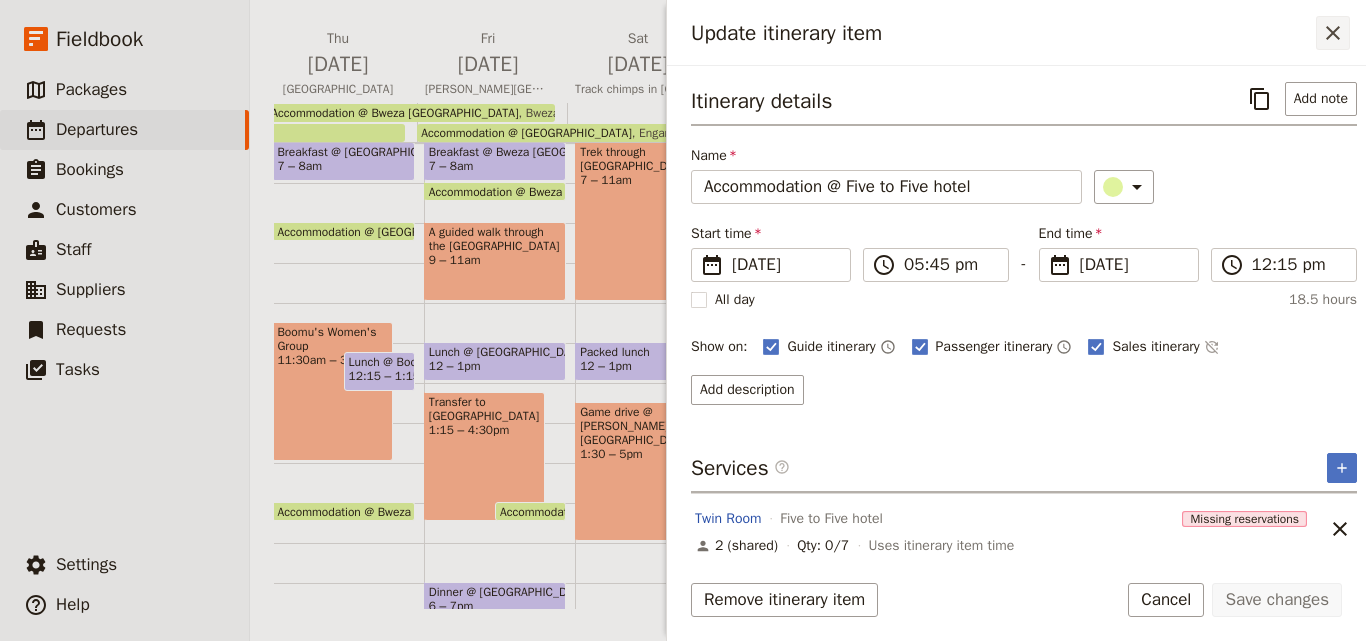 click 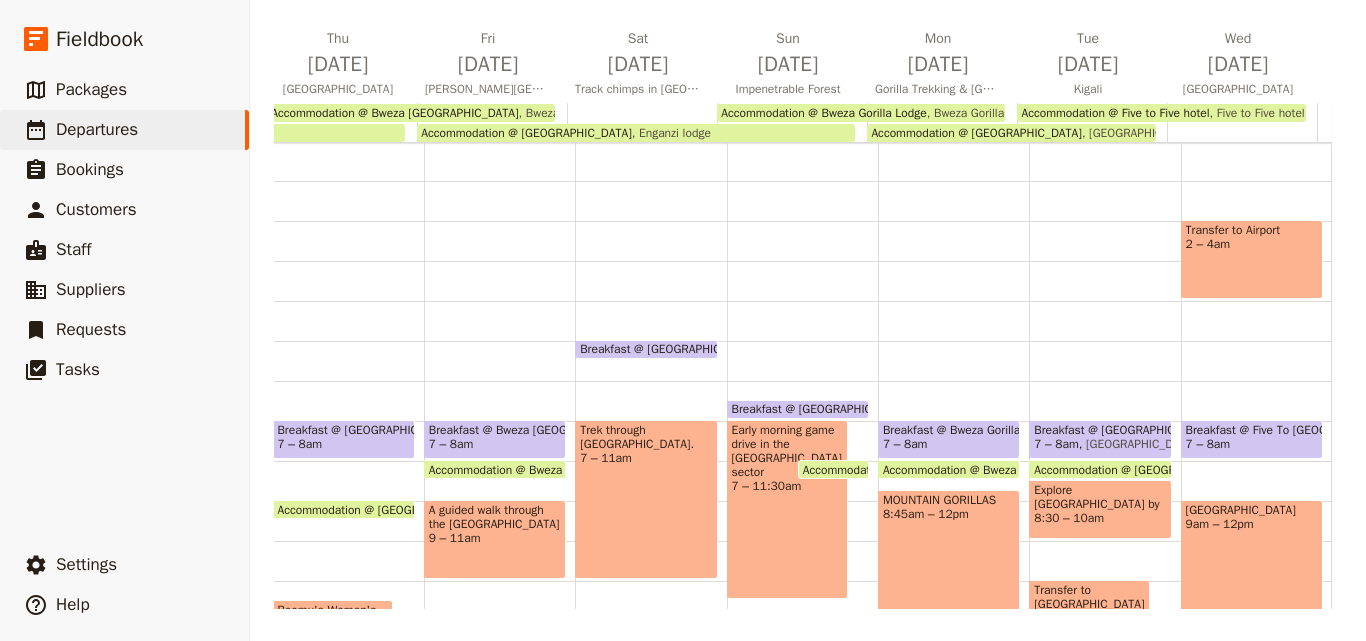 scroll, scrollTop: 0, scrollLeft: 0, axis: both 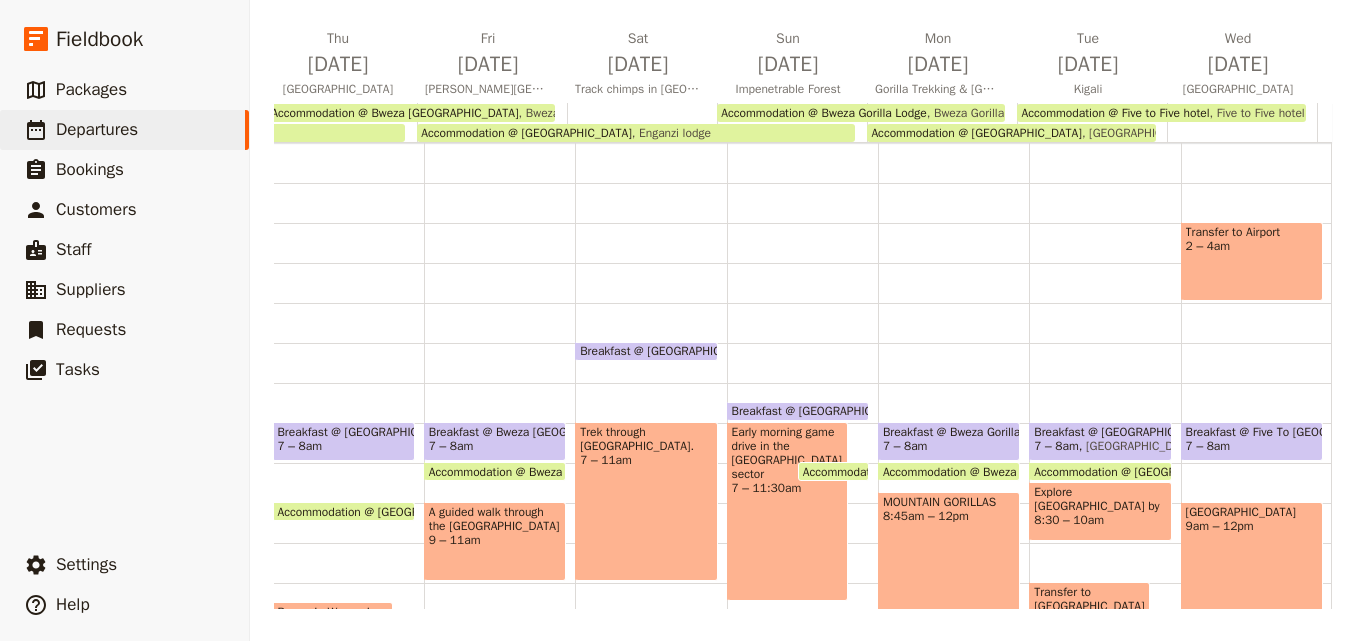 click on "Transfer to Airport 2 – 4am" at bounding box center [1252, 261] 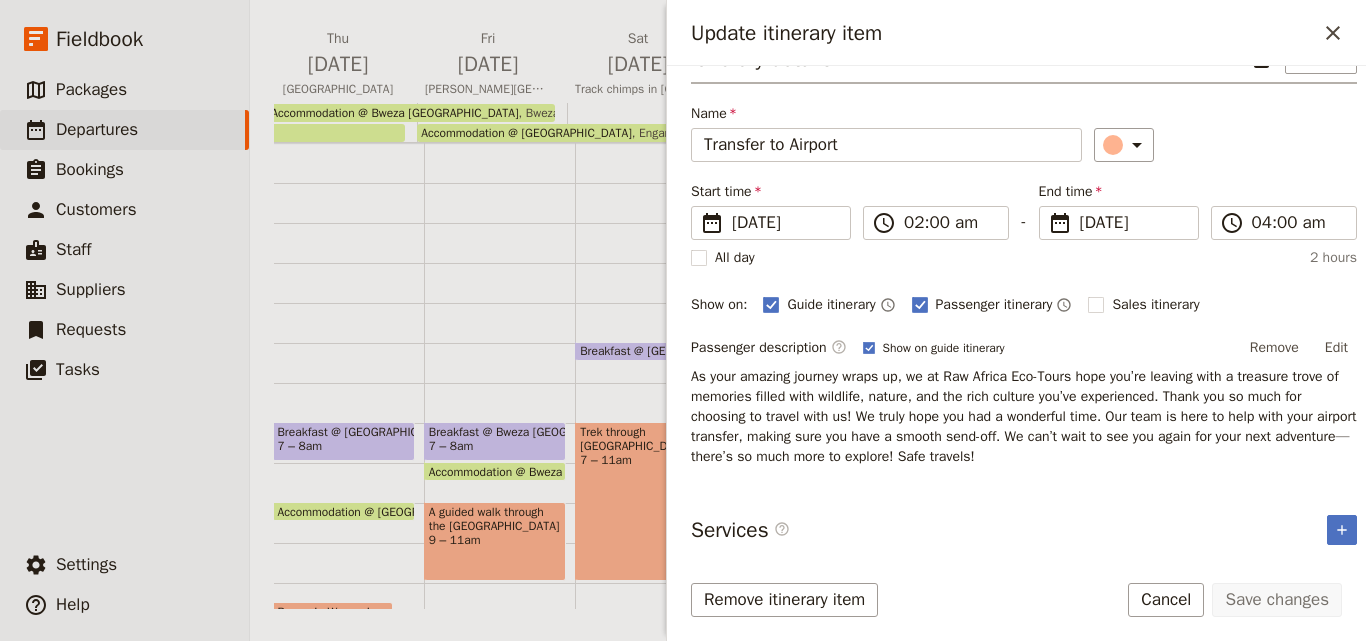 scroll, scrollTop: 0, scrollLeft: 0, axis: both 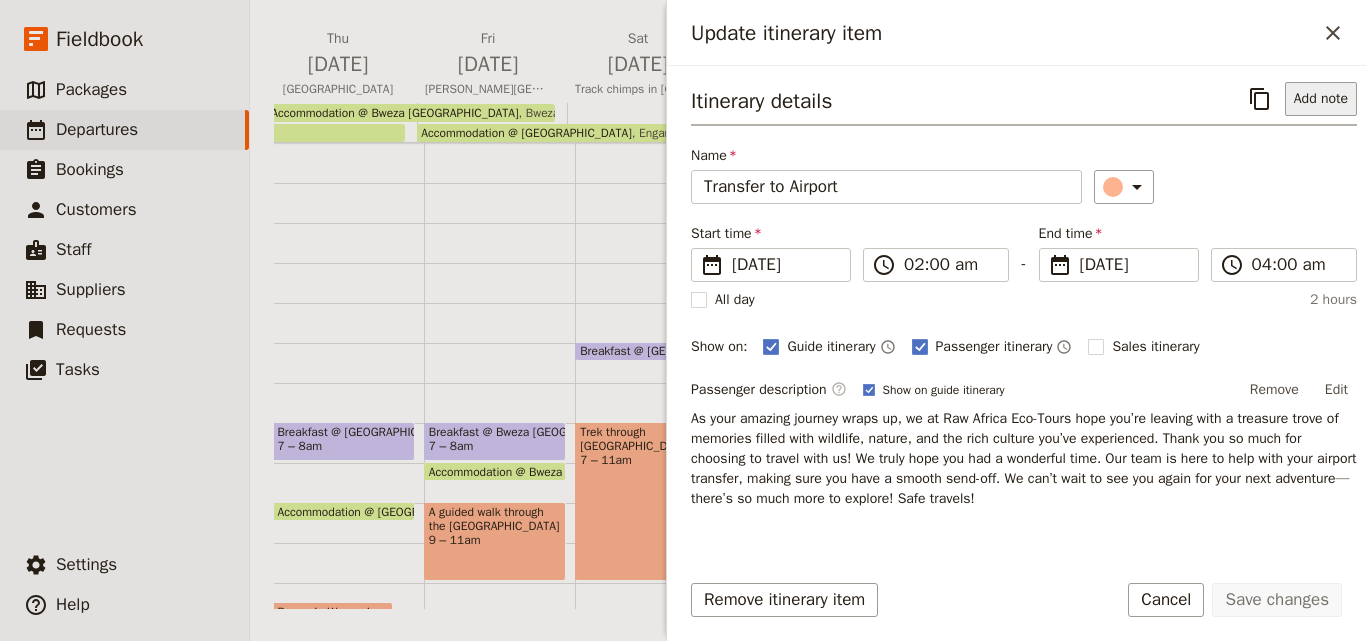 click on "Add note" at bounding box center [1321, 99] 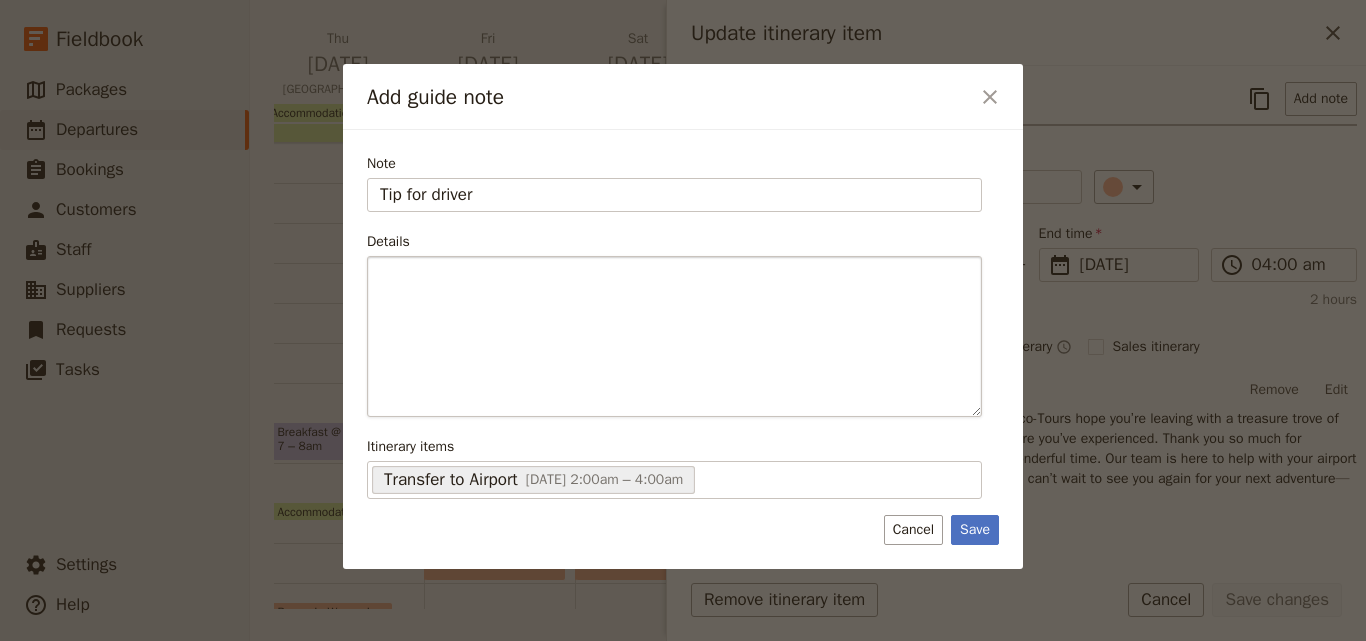 type on "Tip for driver" 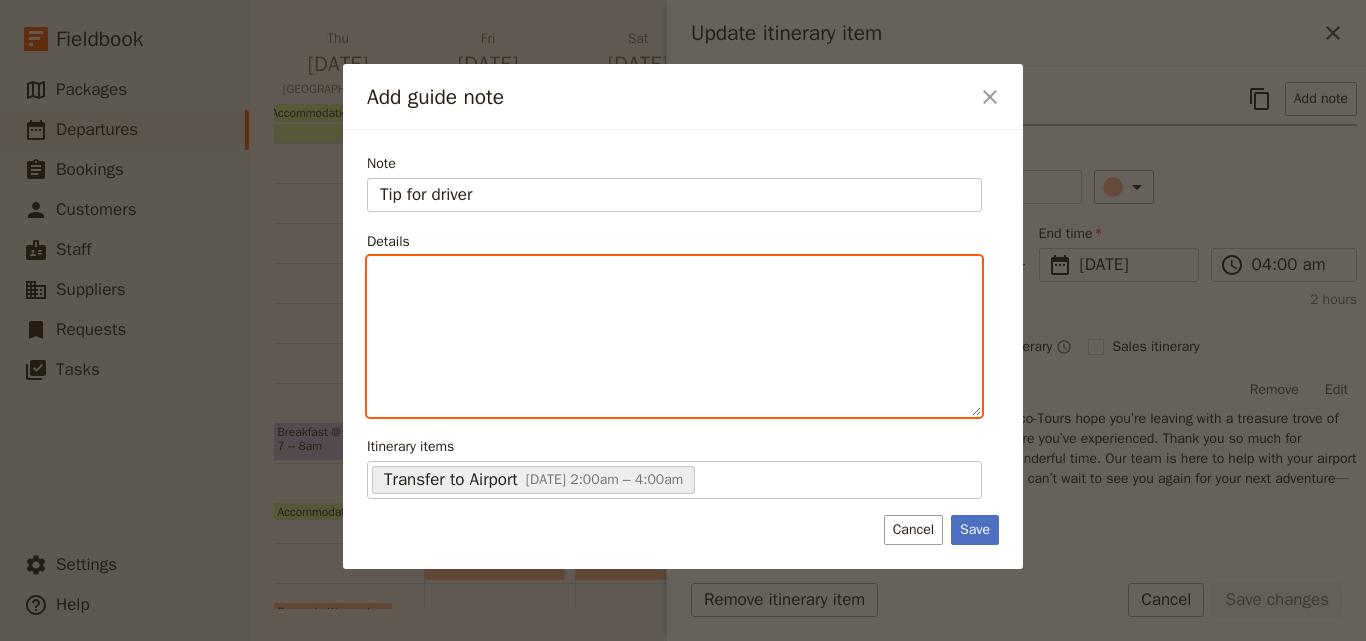 click at bounding box center [674, 336] 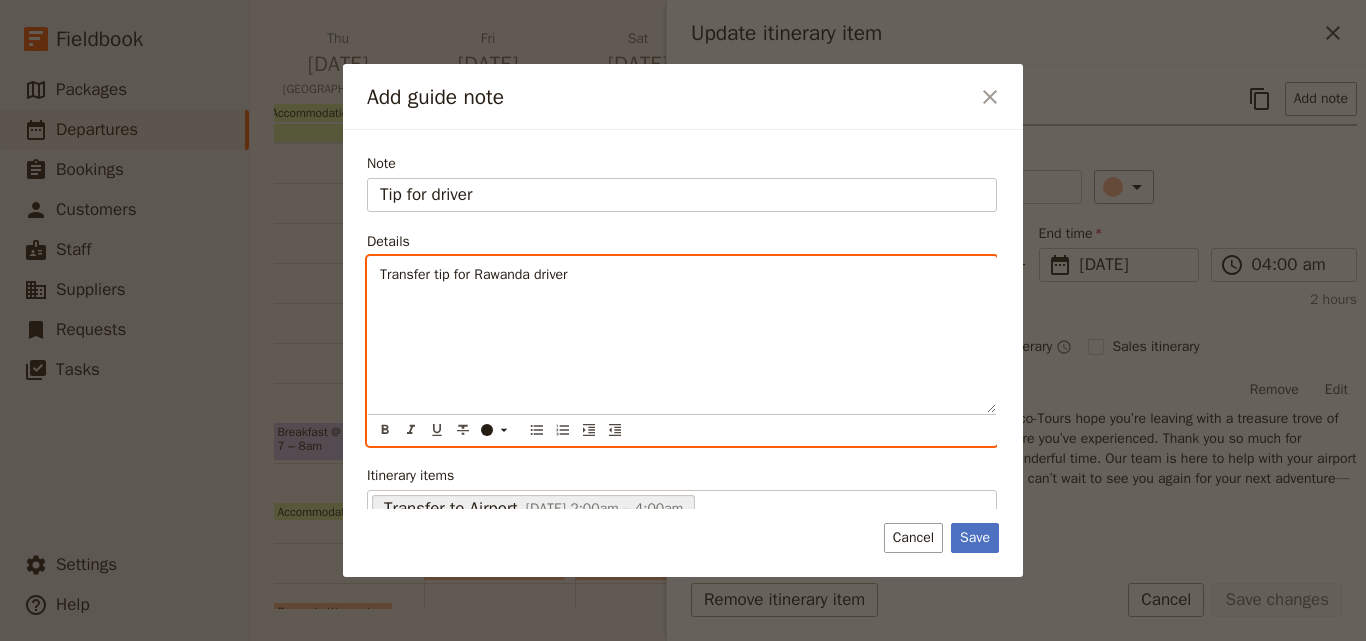 type 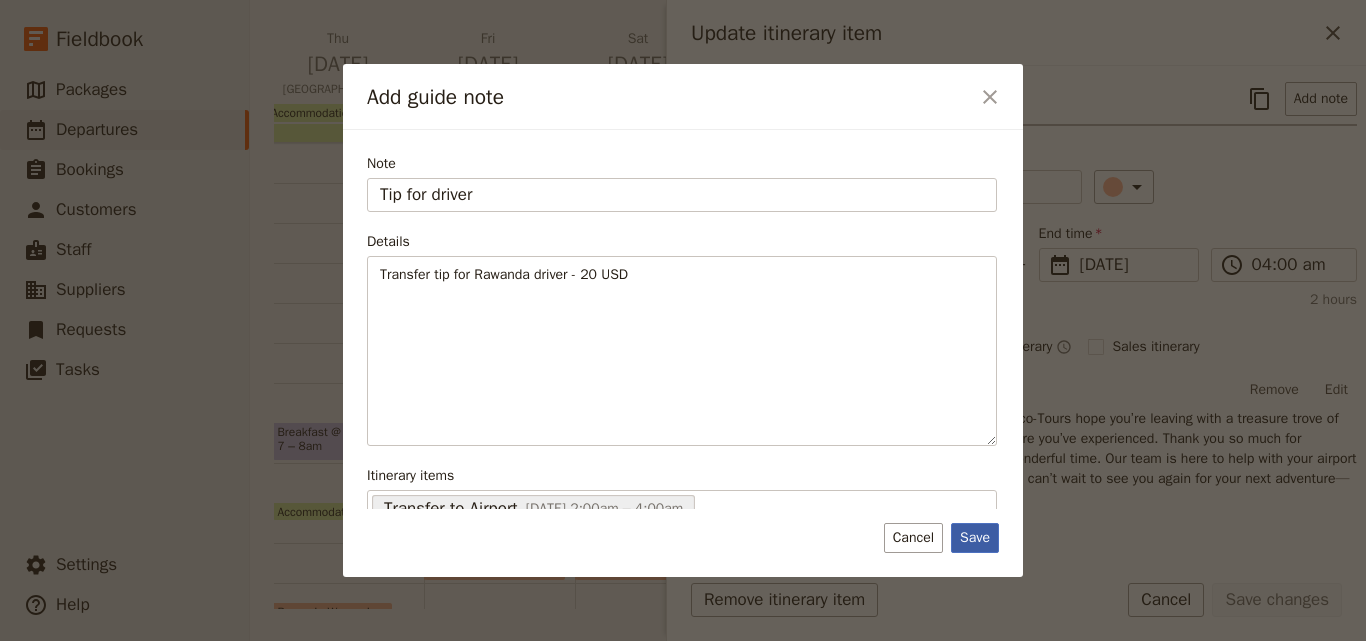 click on "Save" at bounding box center [975, 538] 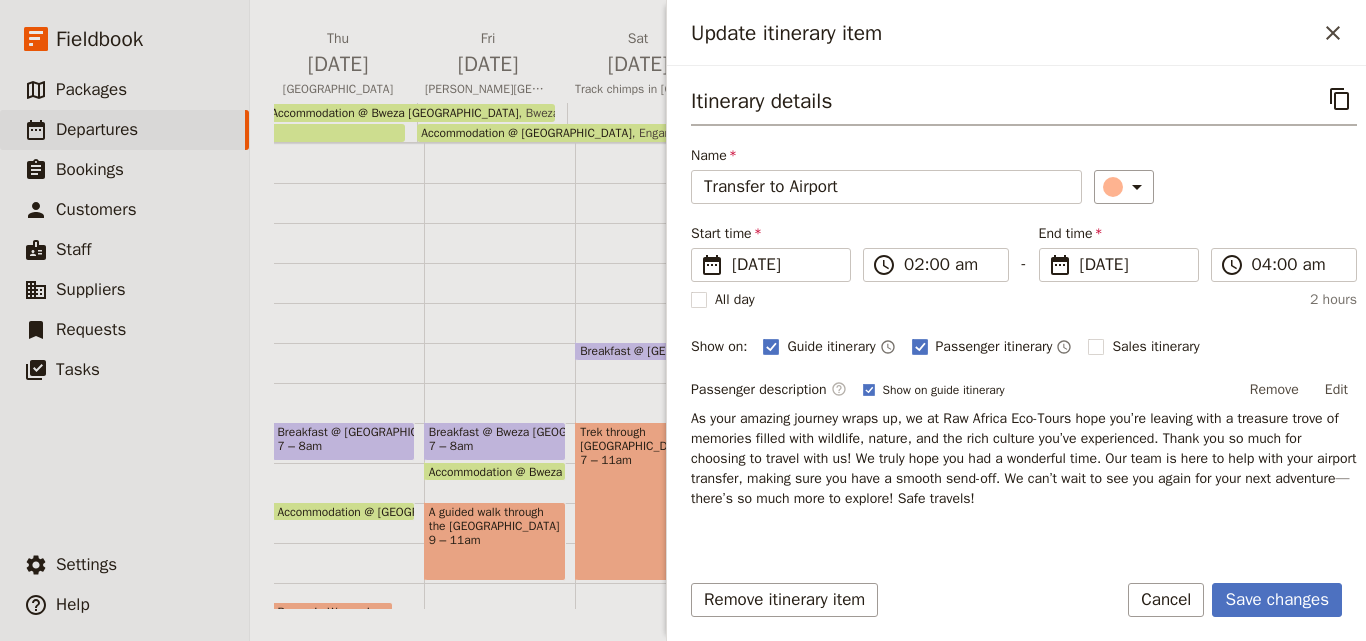 scroll, scrollTop: 191, scrollLeft: 0, axis: vertical 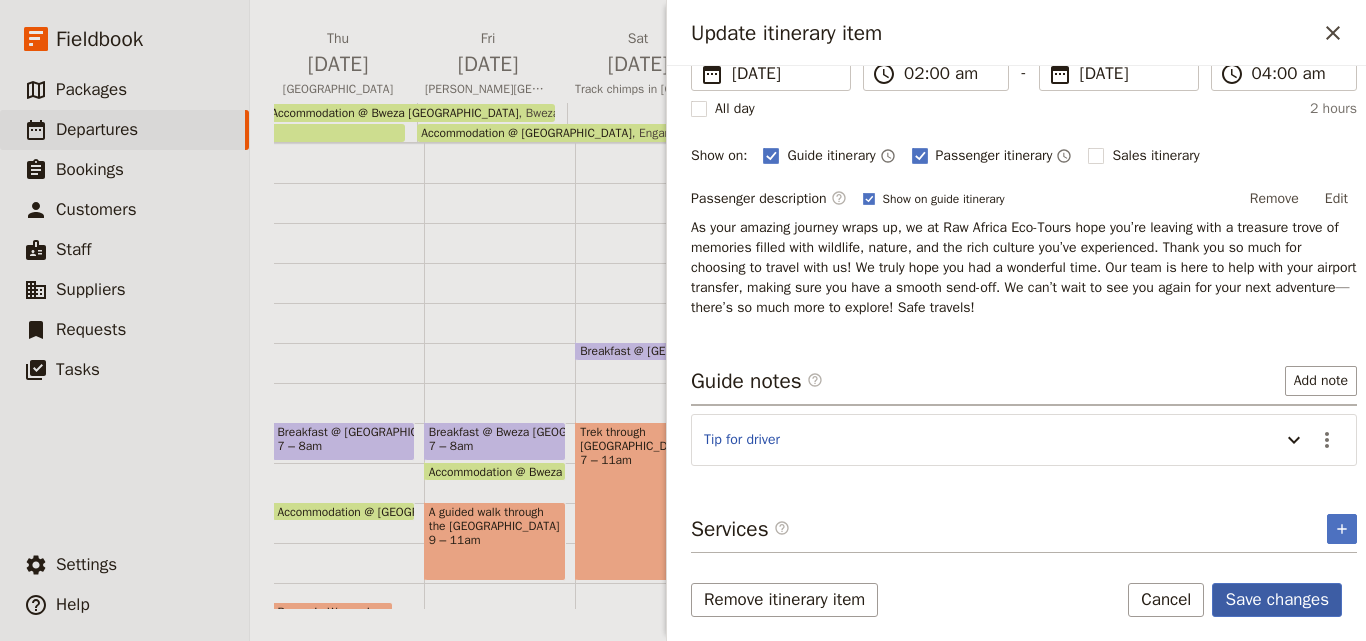 click on "Save changes" at bounding box center [1277, 600] 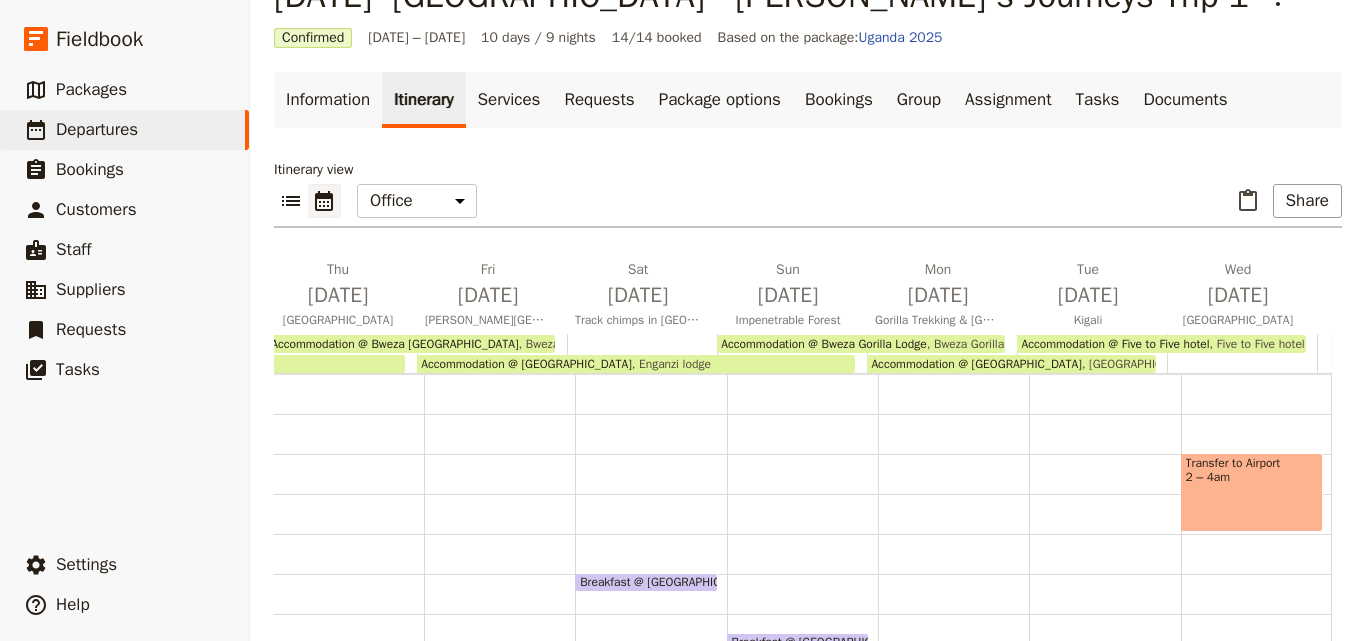 scroll, scrollTop: 100, scrollLeft: 0, axis: vertical 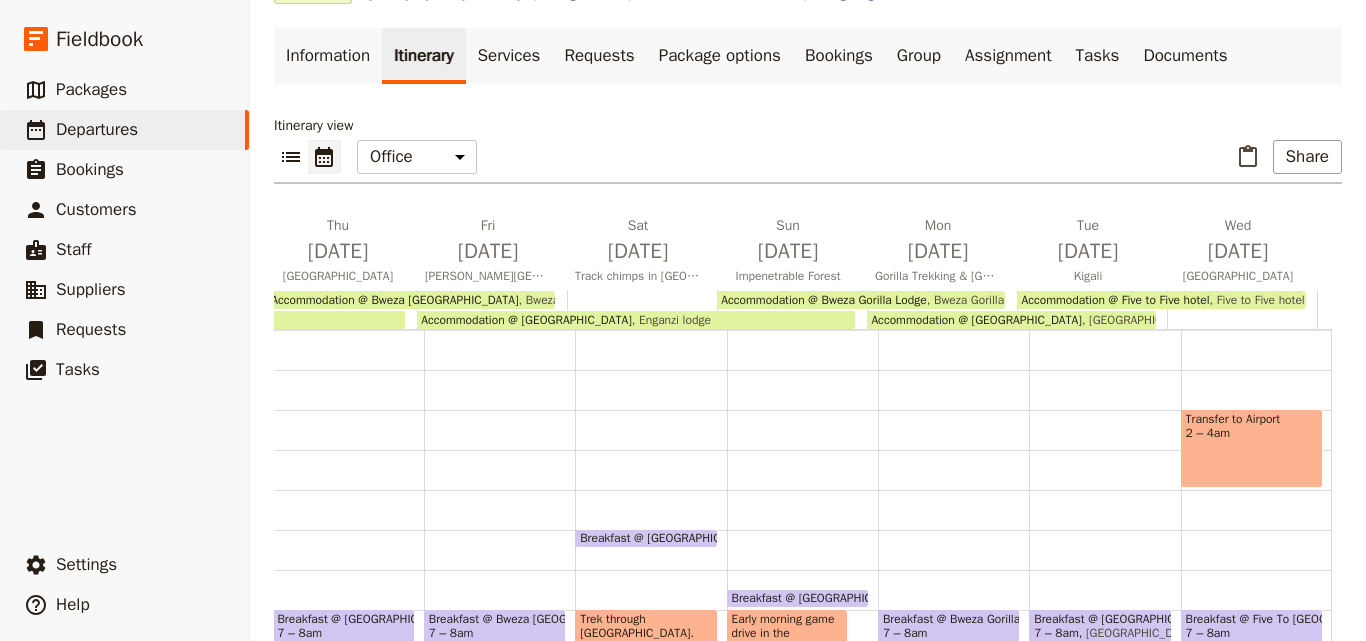 click on "Five to Five hotel" at bounding box center (1257, 300) 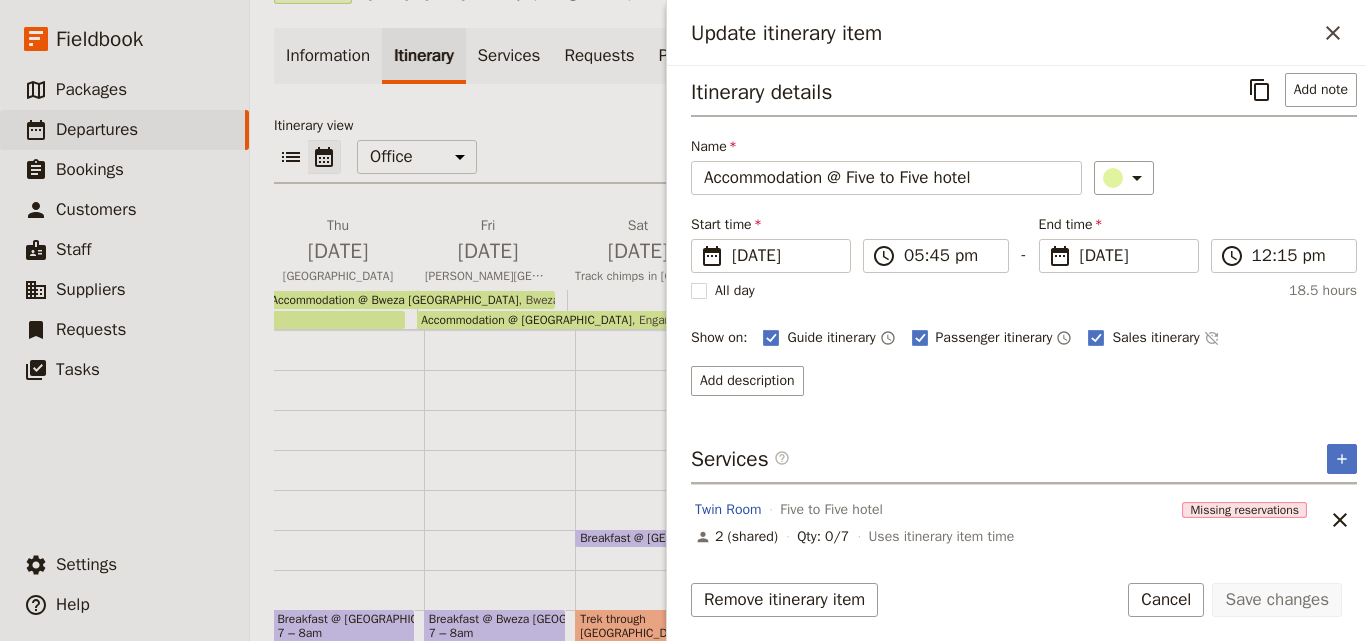 scroll, scrollTop: 0, scrollLeft: 0, axis: both 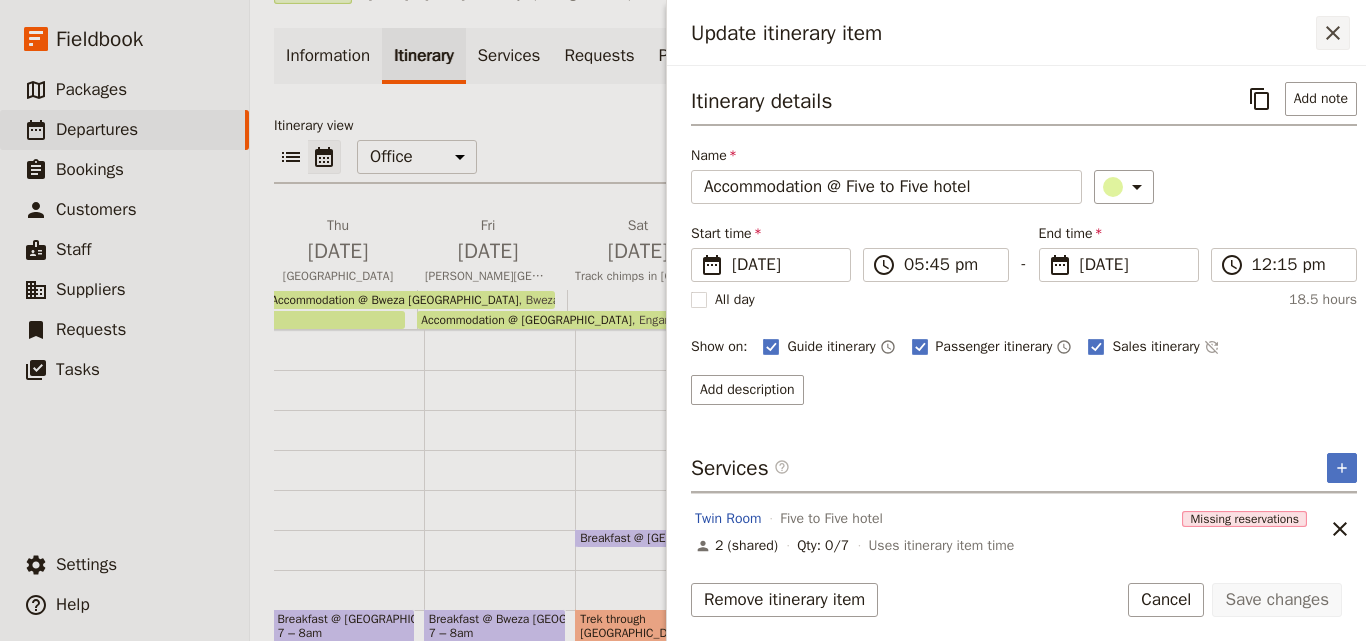click 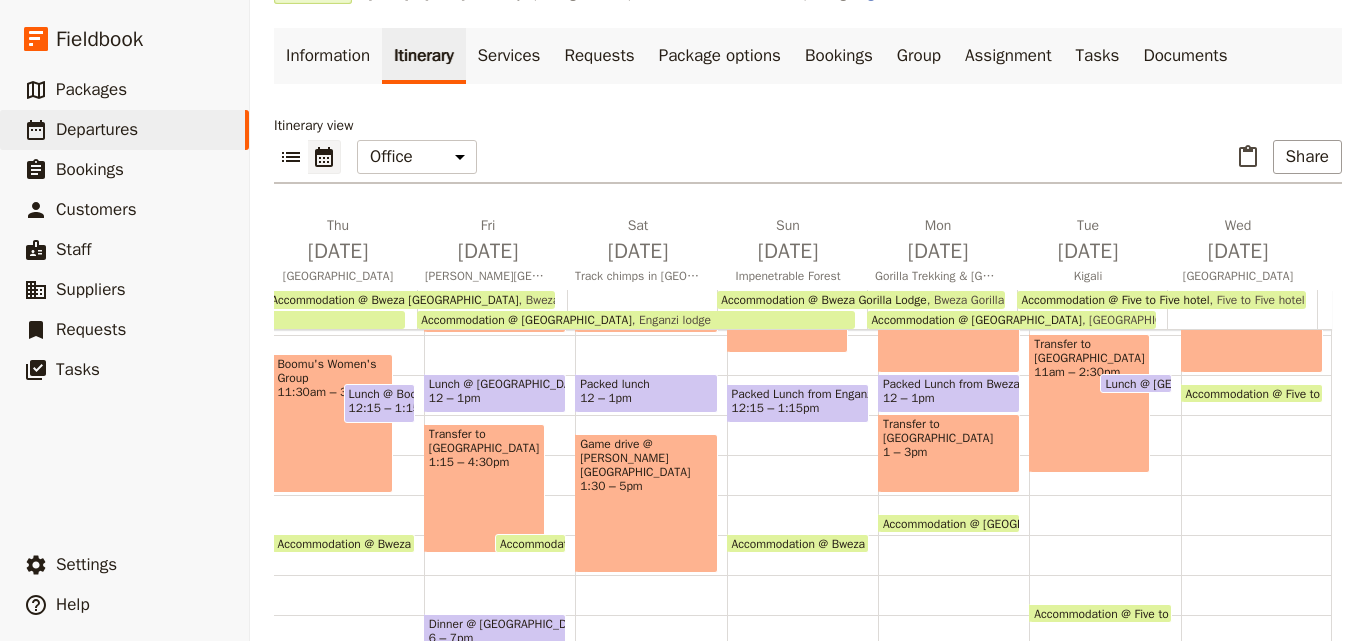 scroll, scrollTop: 400, scrollLeft: 0, axis: vertical 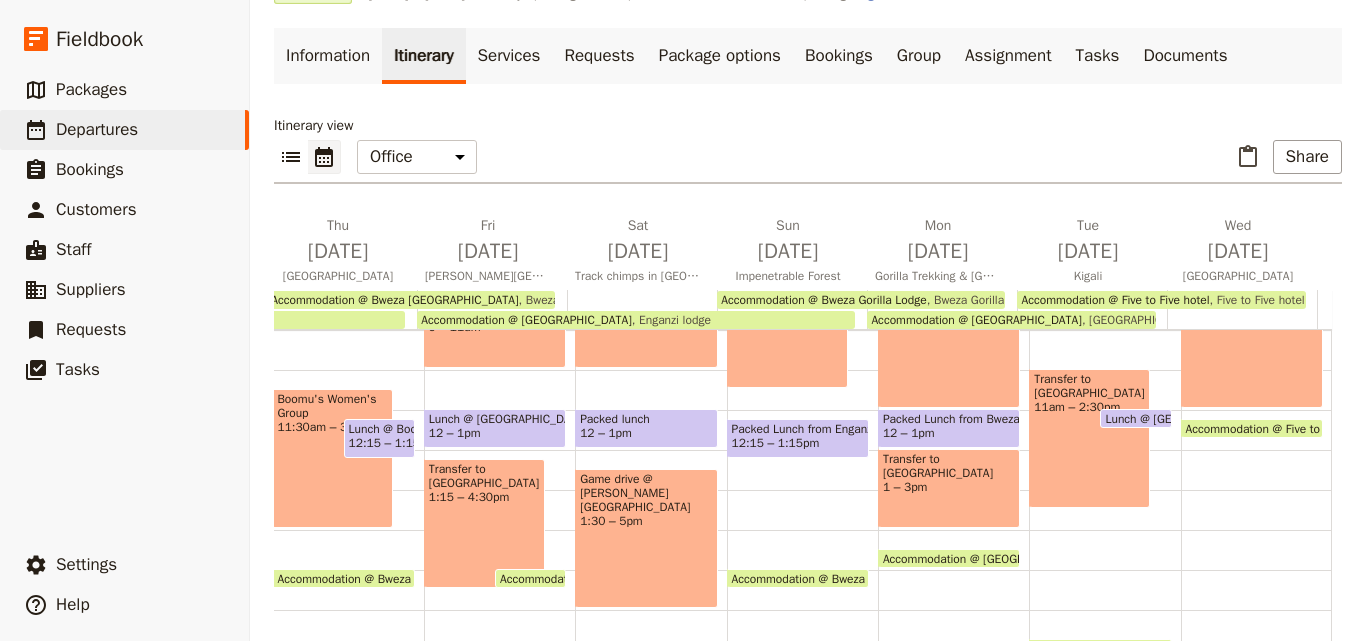 click on "[GEOGRAPHIC_DATA] 9am – 12pm" at bounding box center [1252, 348] 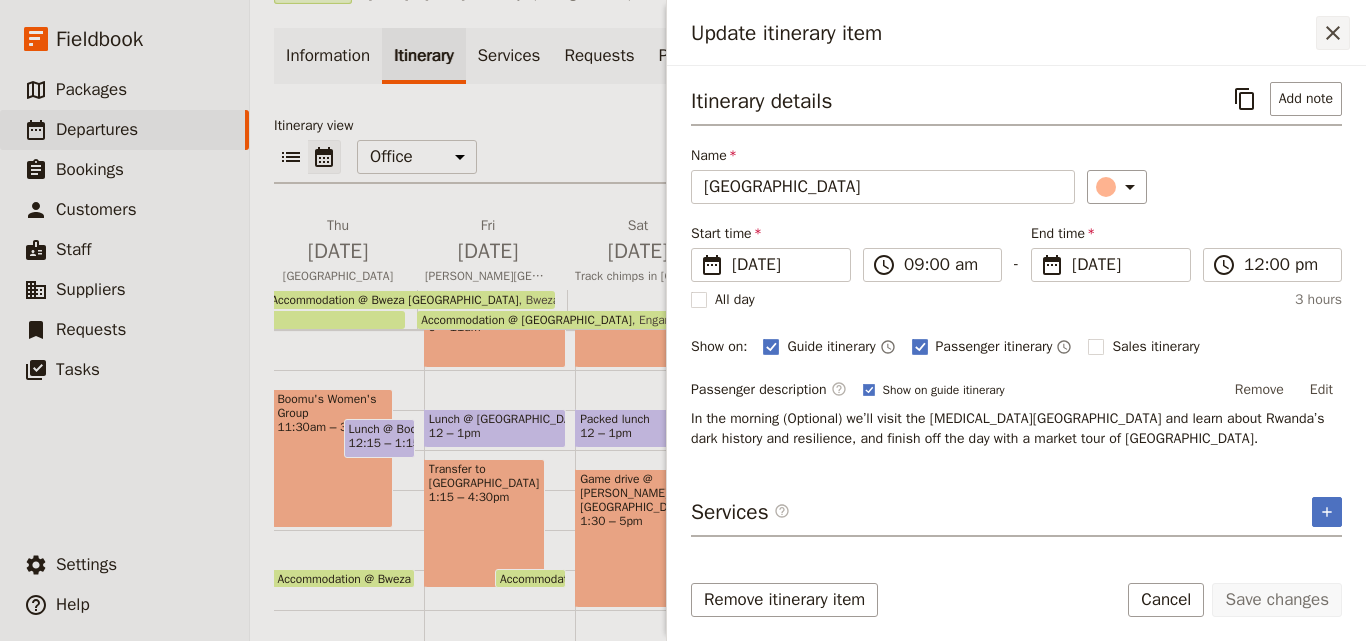 click 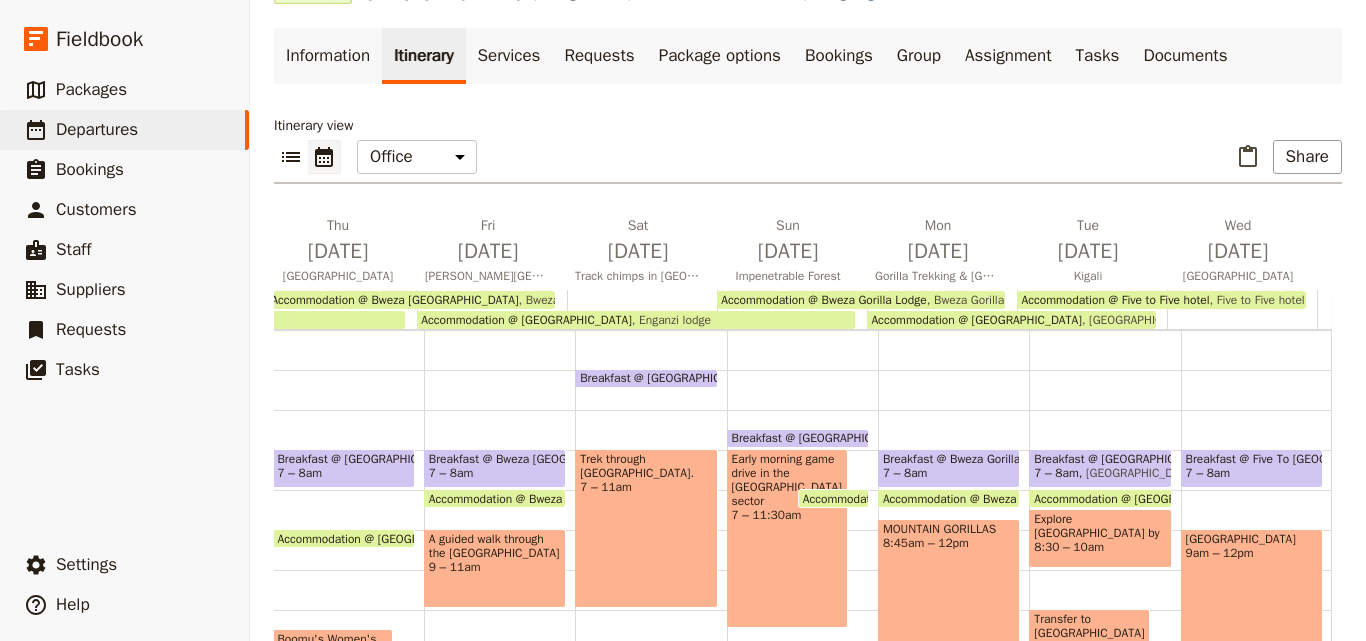 scroll, scrollTop: 0, scrollLeft: 0, axis: both 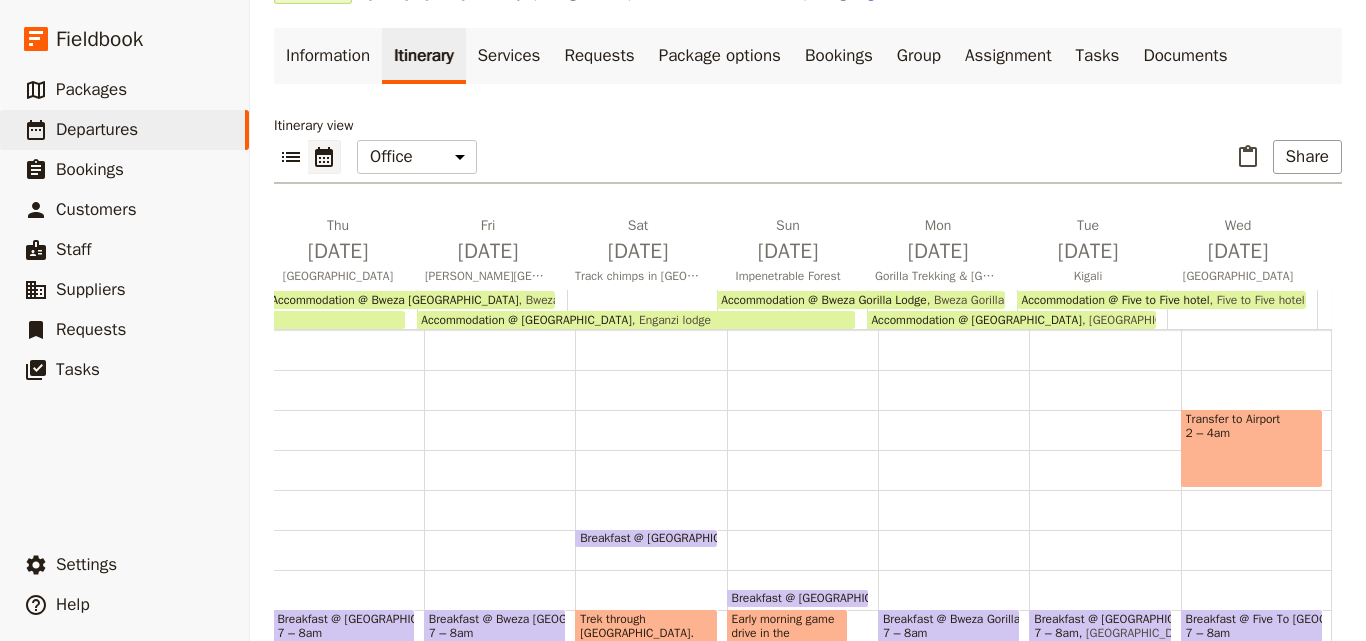 click on "Transfer to Airport 2 – 4am" at bounding box center [1252, 448] 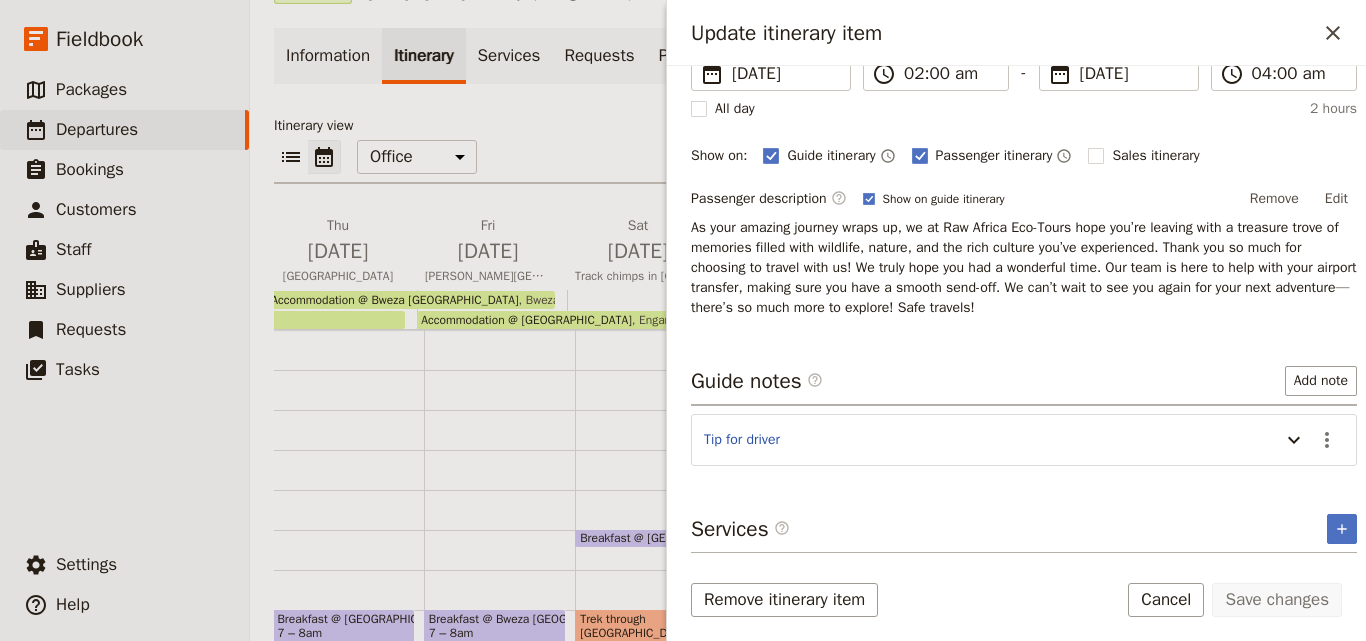 scroll, scrollTop: 0, scrollLeft: 0, axis: both 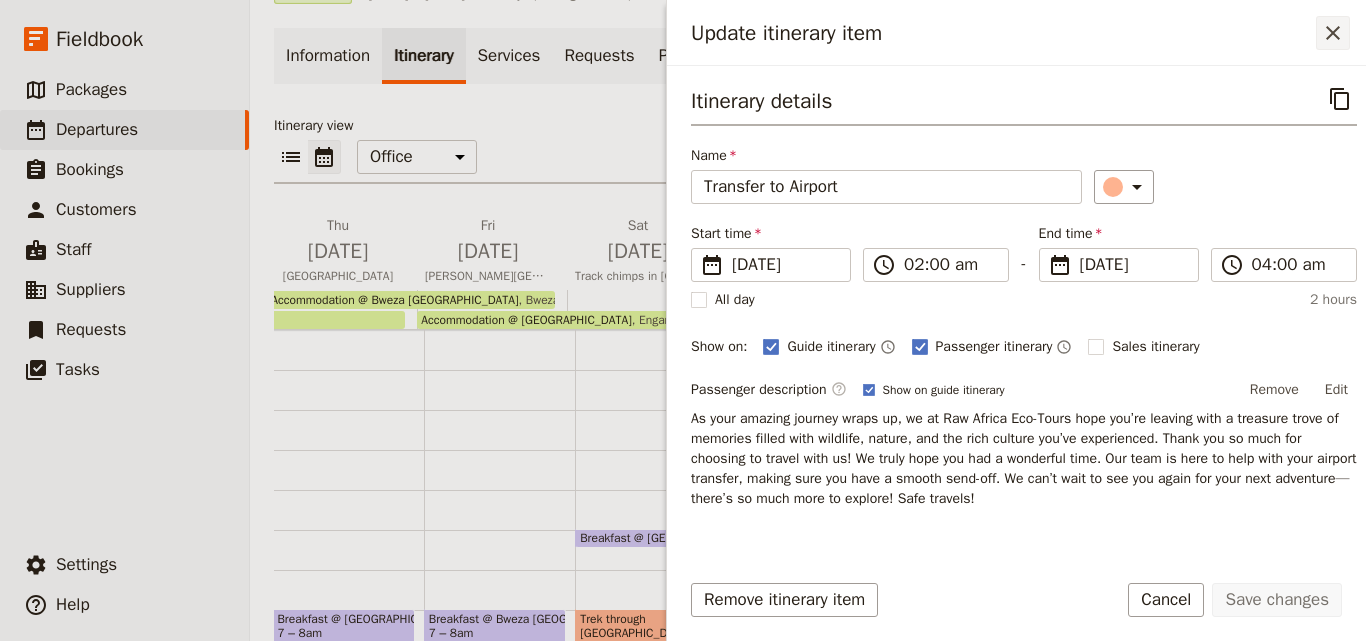 click 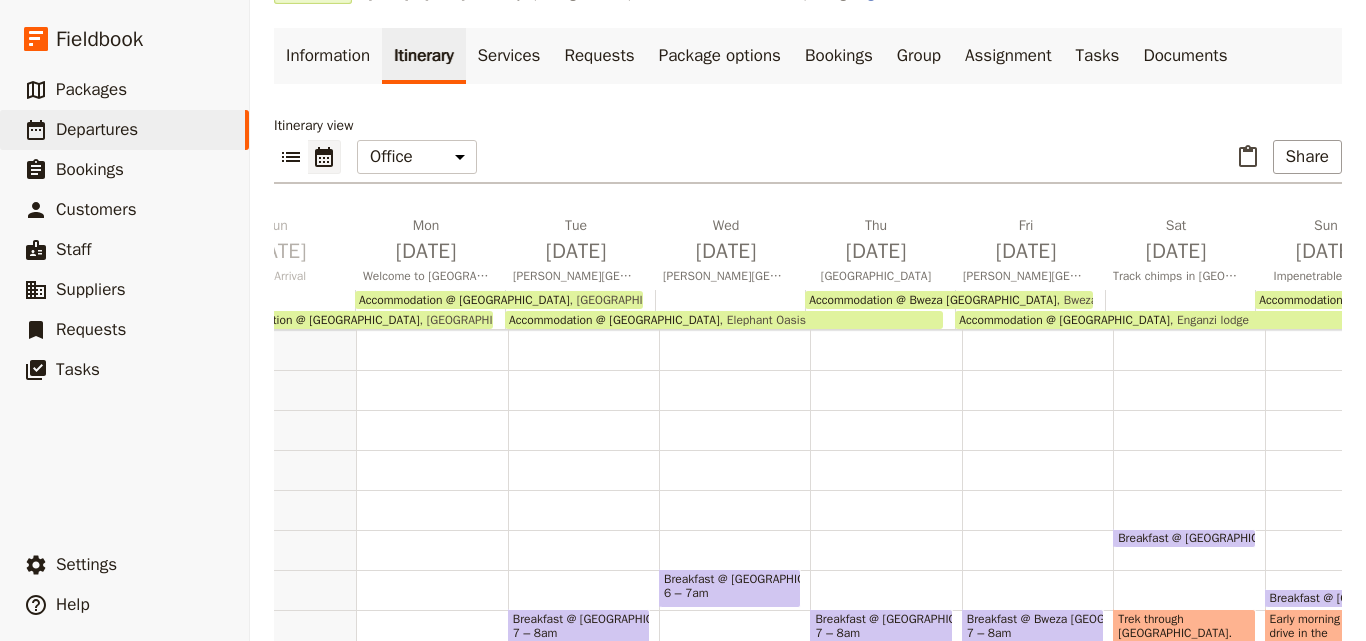 scroll, scrollTop: 0, scrollLeft: 0, axis: both 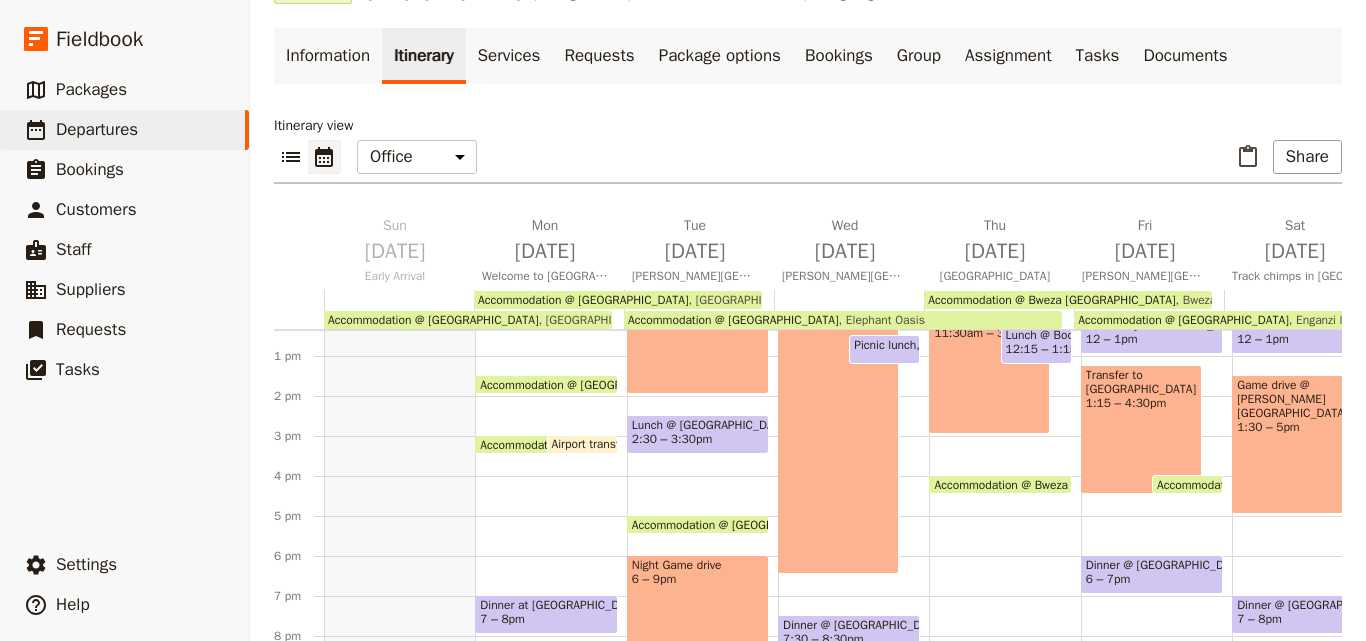 click at bounding box center (698, 449) 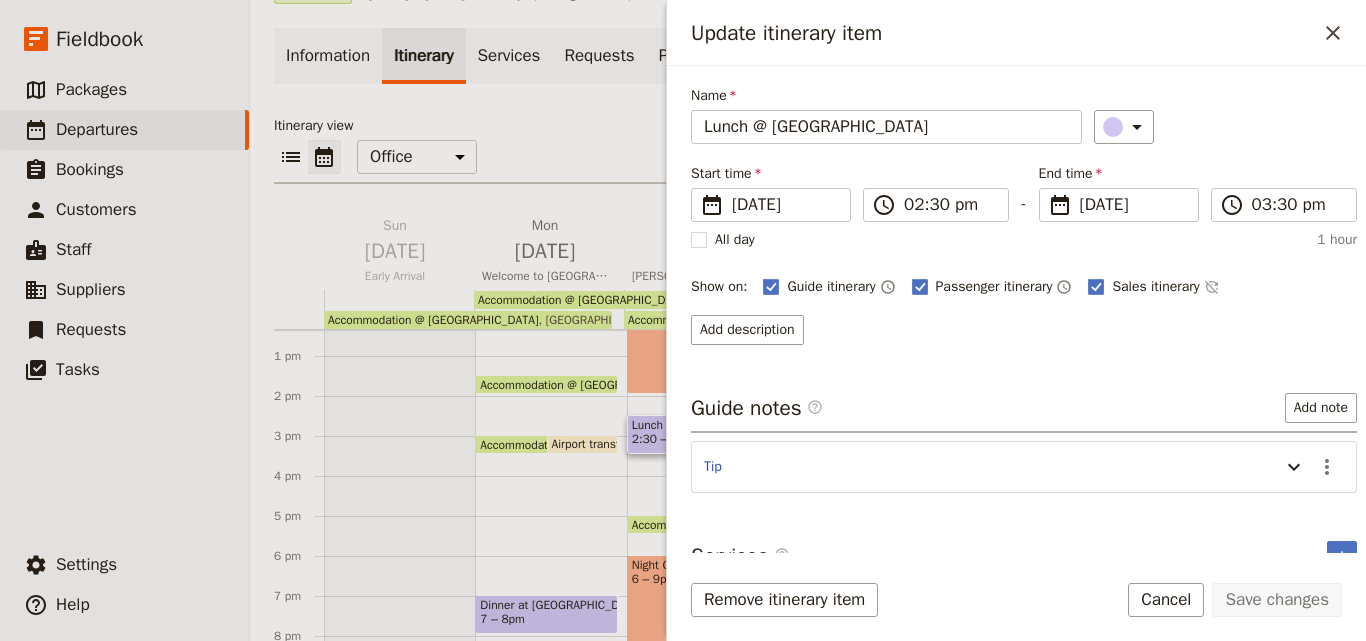 scroll, scrollTop: 87, scrollLeft: 0, axis: vertical 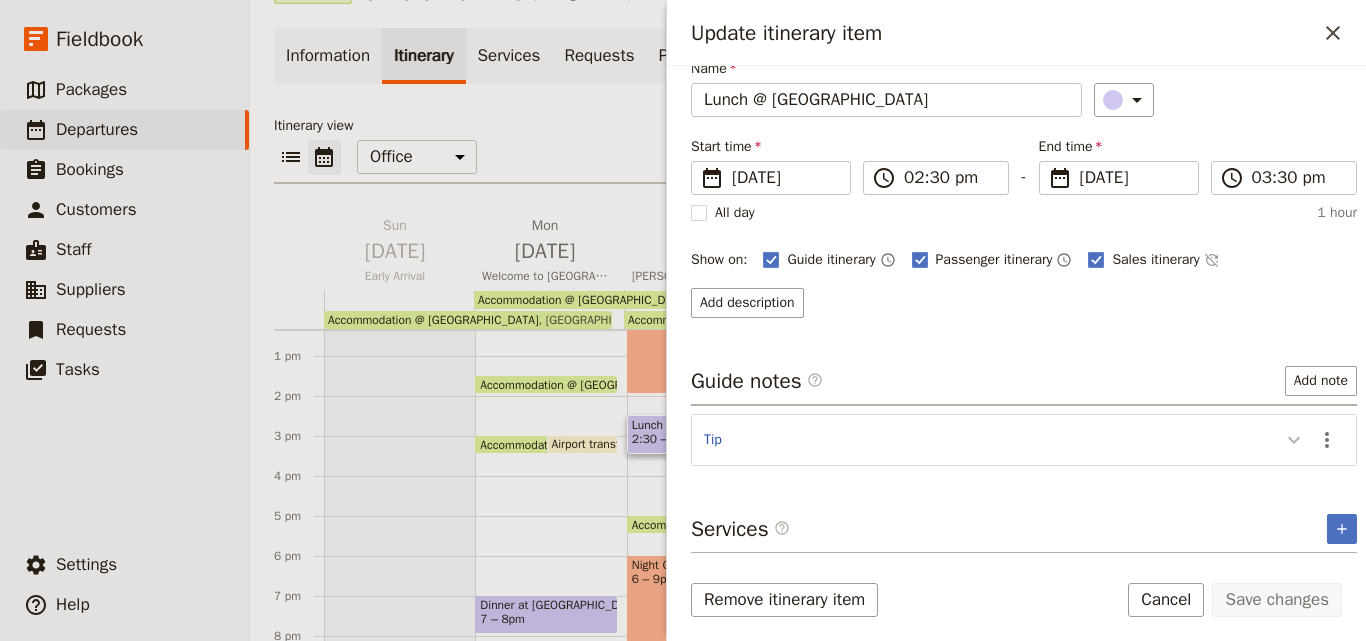 click 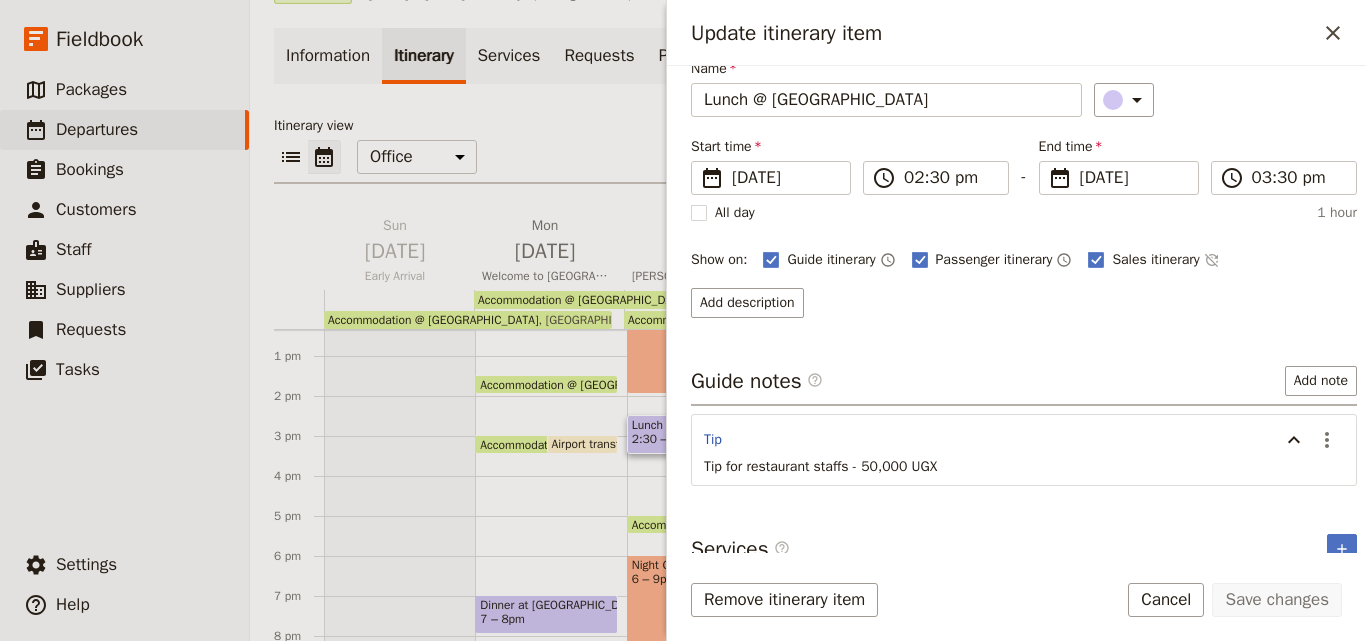 scroll, scrollTop: 107, scrollLeft: 0, axis: vertical 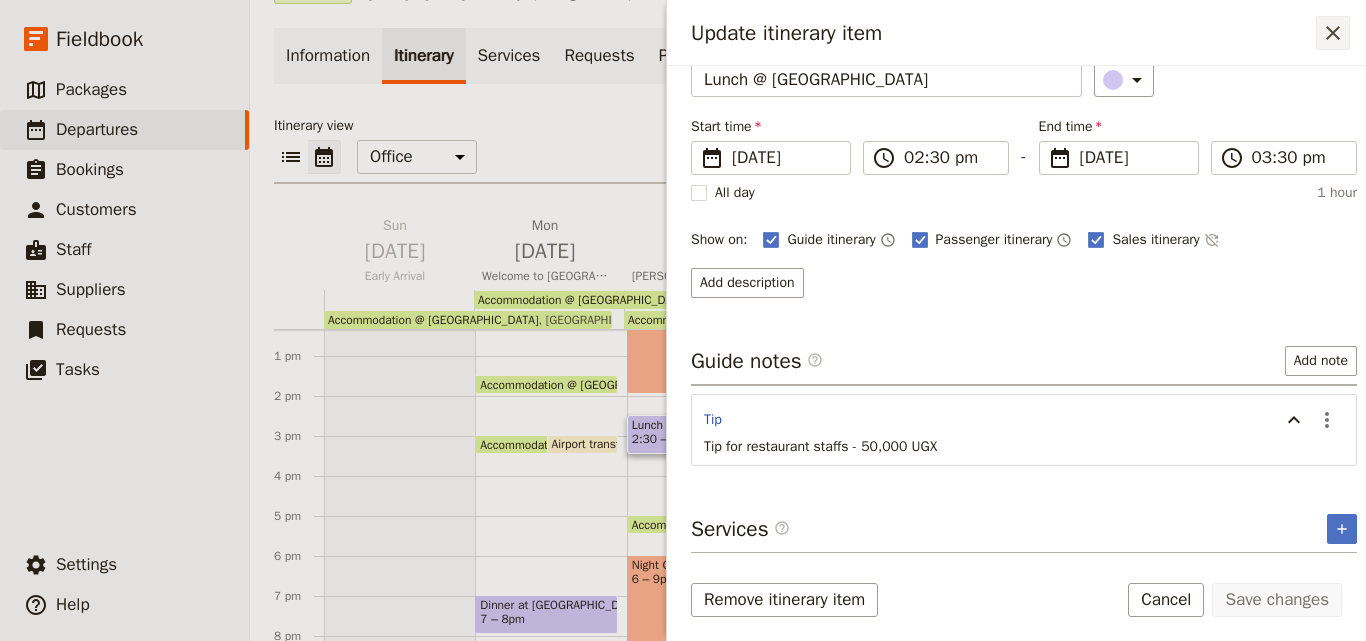 click on "​" at bounding box center [1333, 33] 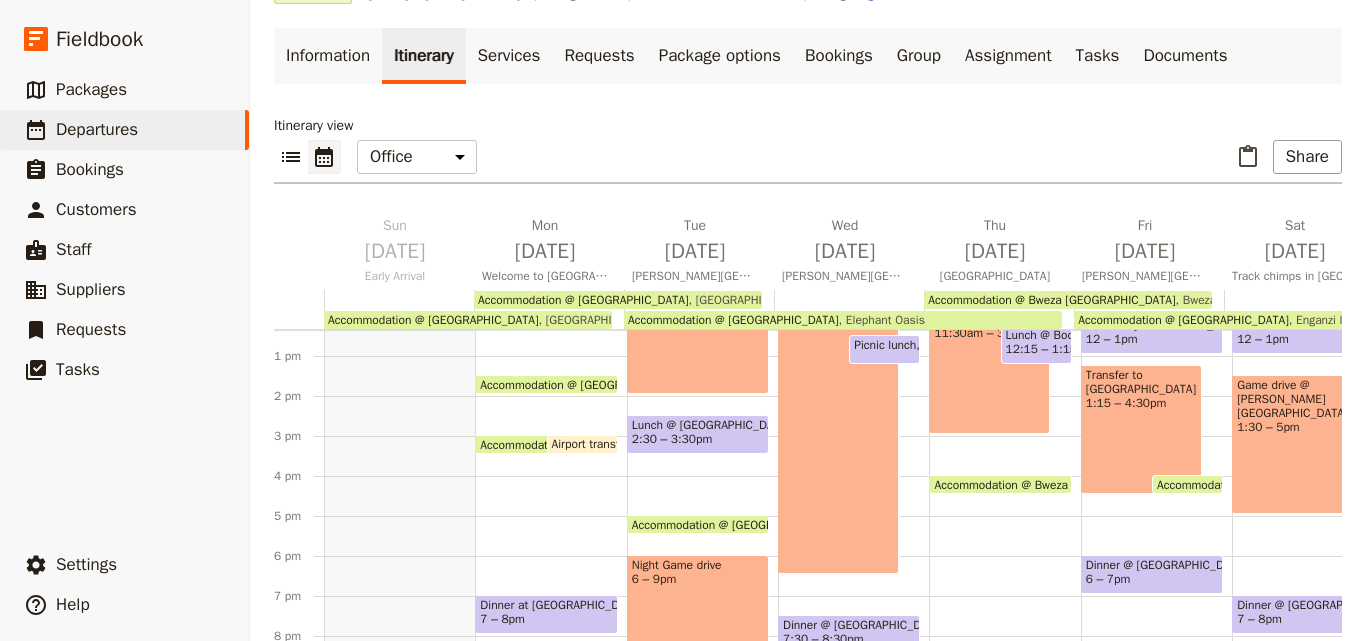 click on "2:30 – 3:30pm" at bounding box center (698, 439) 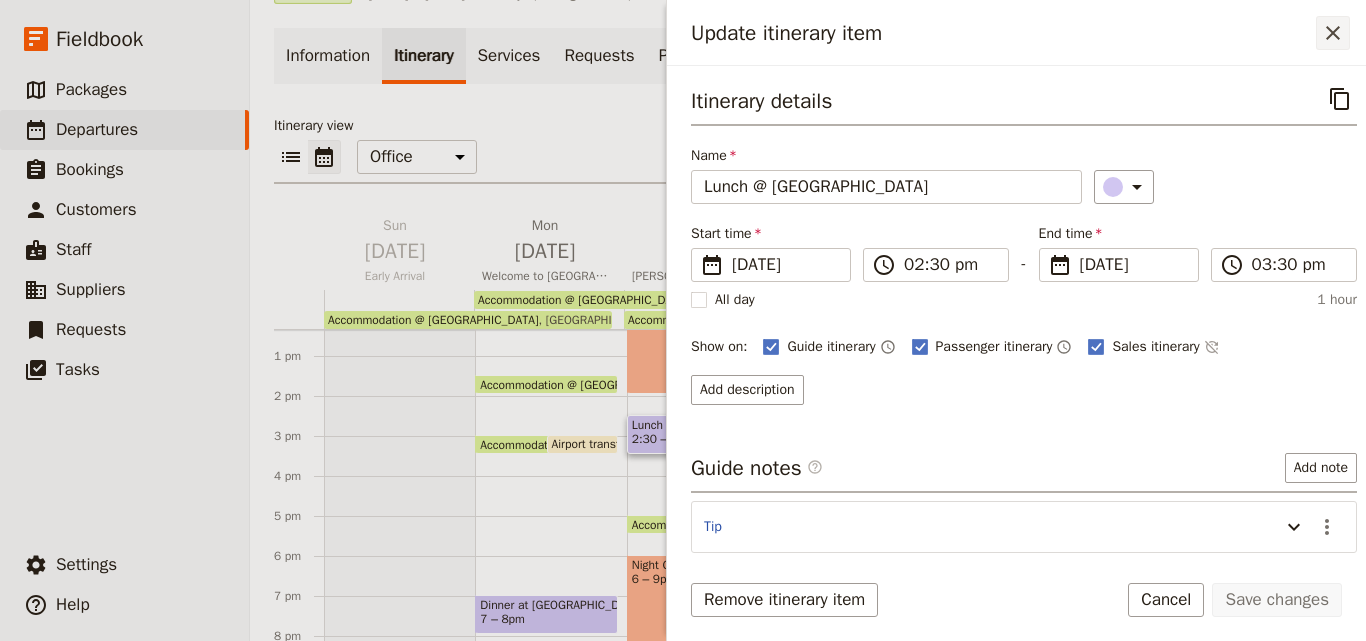 click 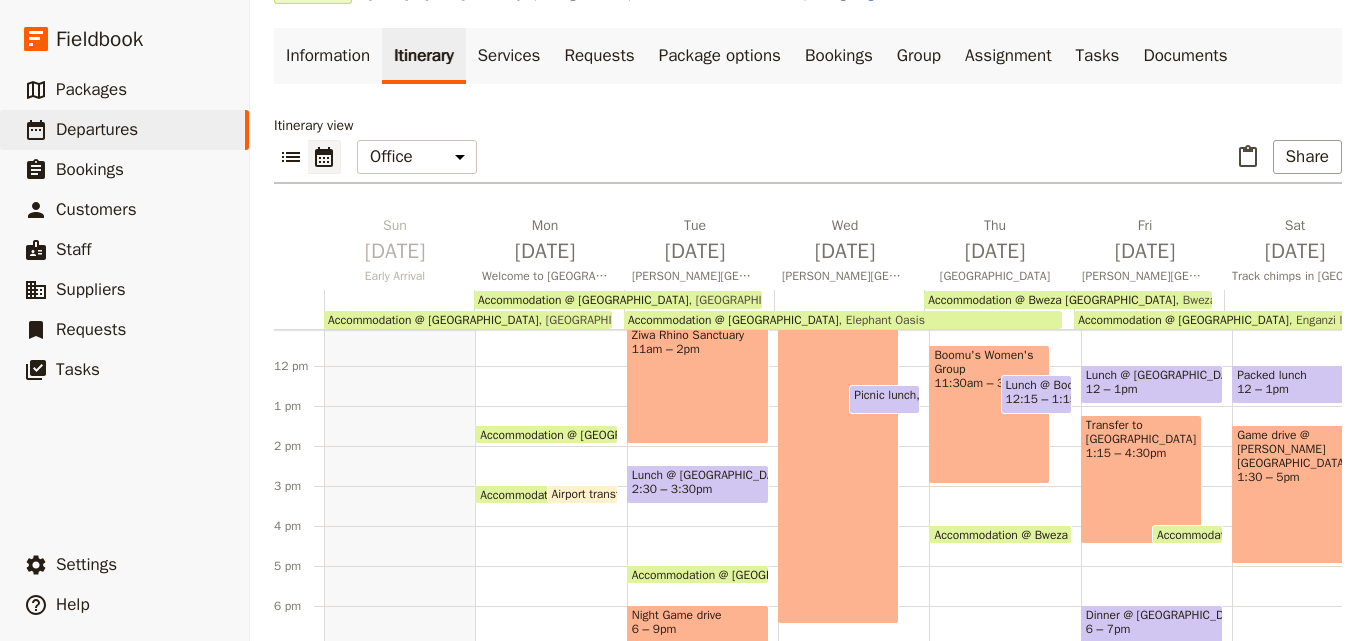 scroll, scrollTop: 409, scrollLeft: 0, axis: vertical 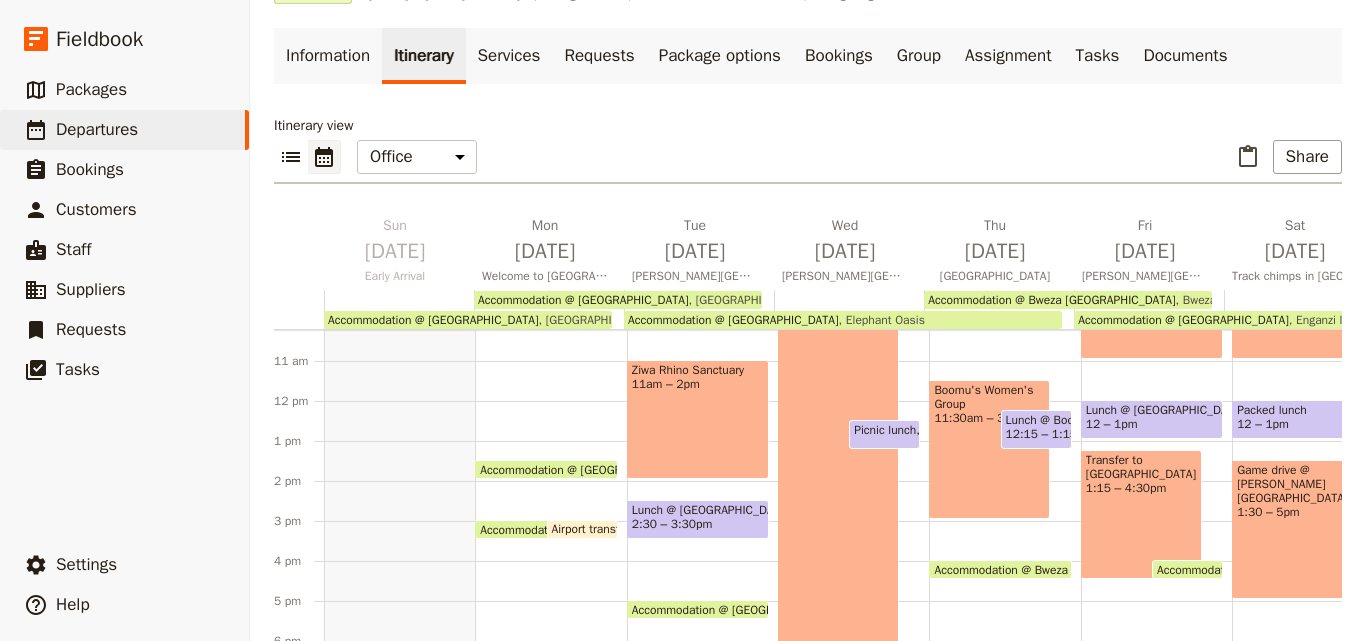 click on "Packed lunch" at bounding box center [1303, 410] 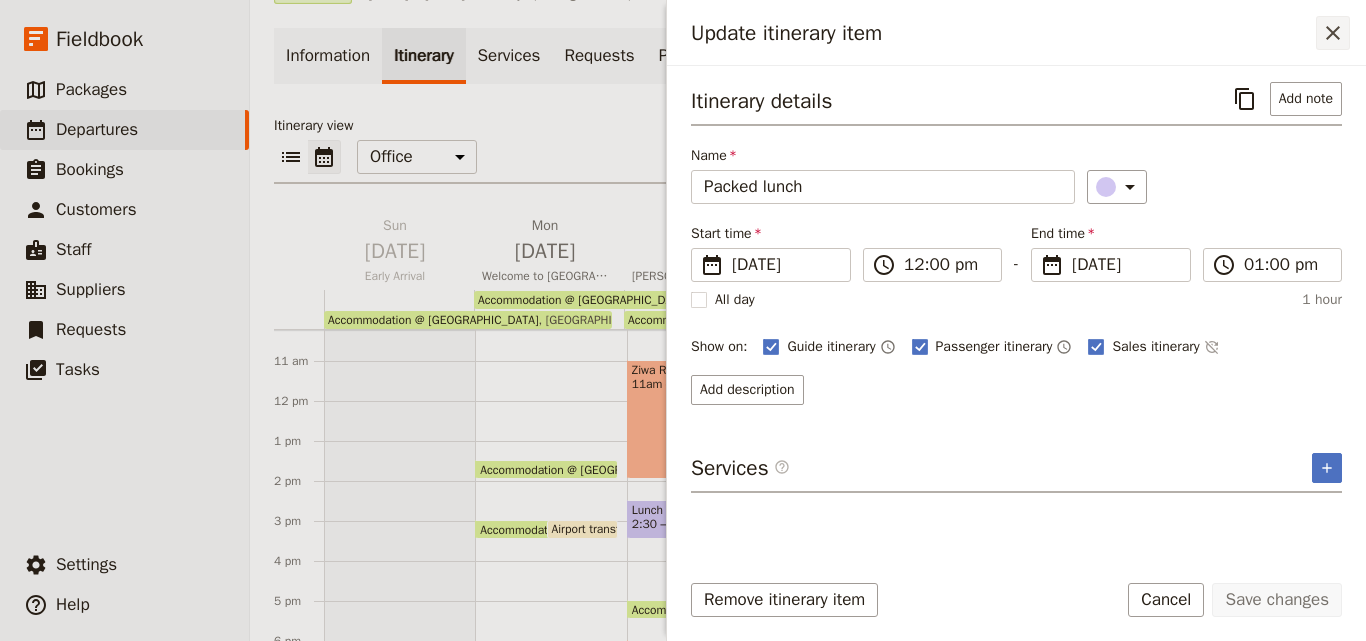 click on "​" at bounding box center [1333, 33] 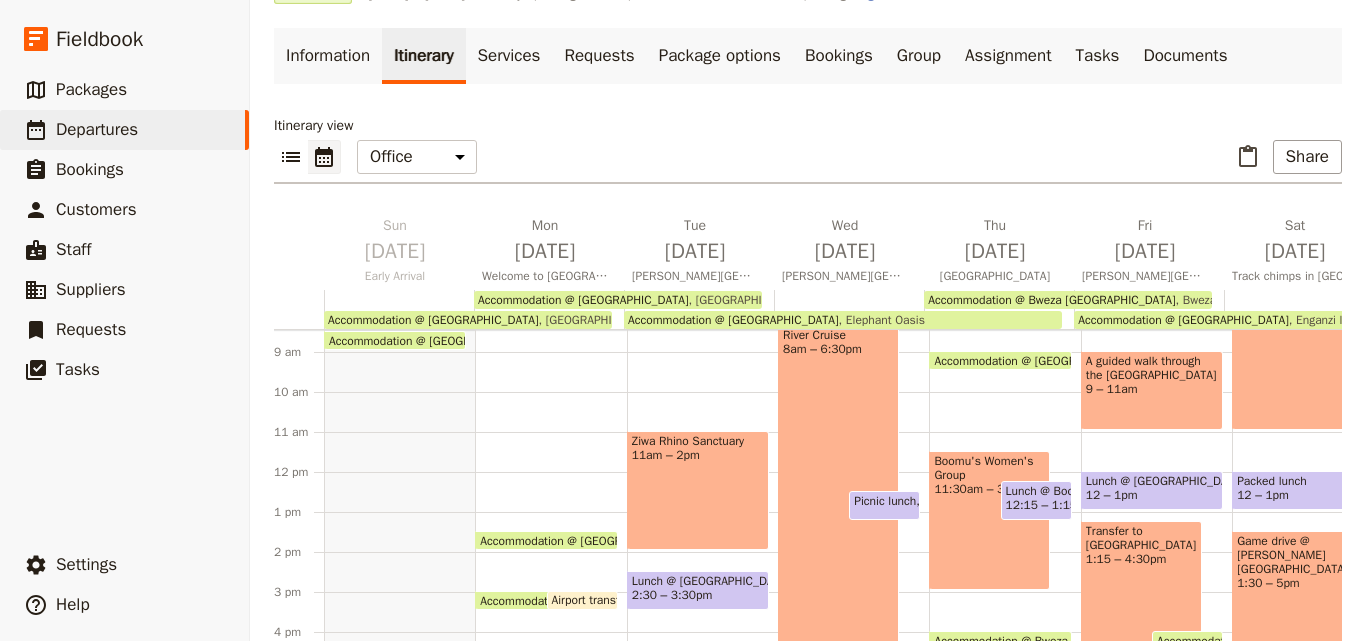 scroll, scrollTop: 209, scrollLeft: 0, axis: vertical 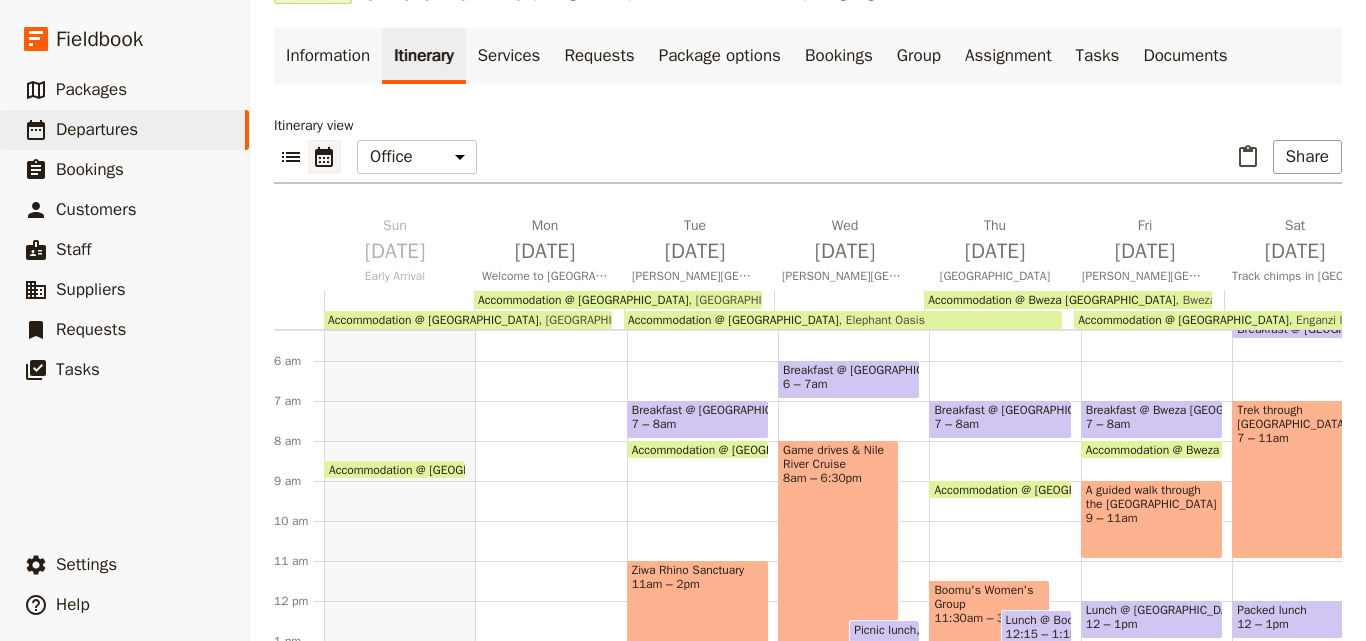 click on "Trek through [GEOGRAPHIC_DATA]." at bounding box center (1303, 417) 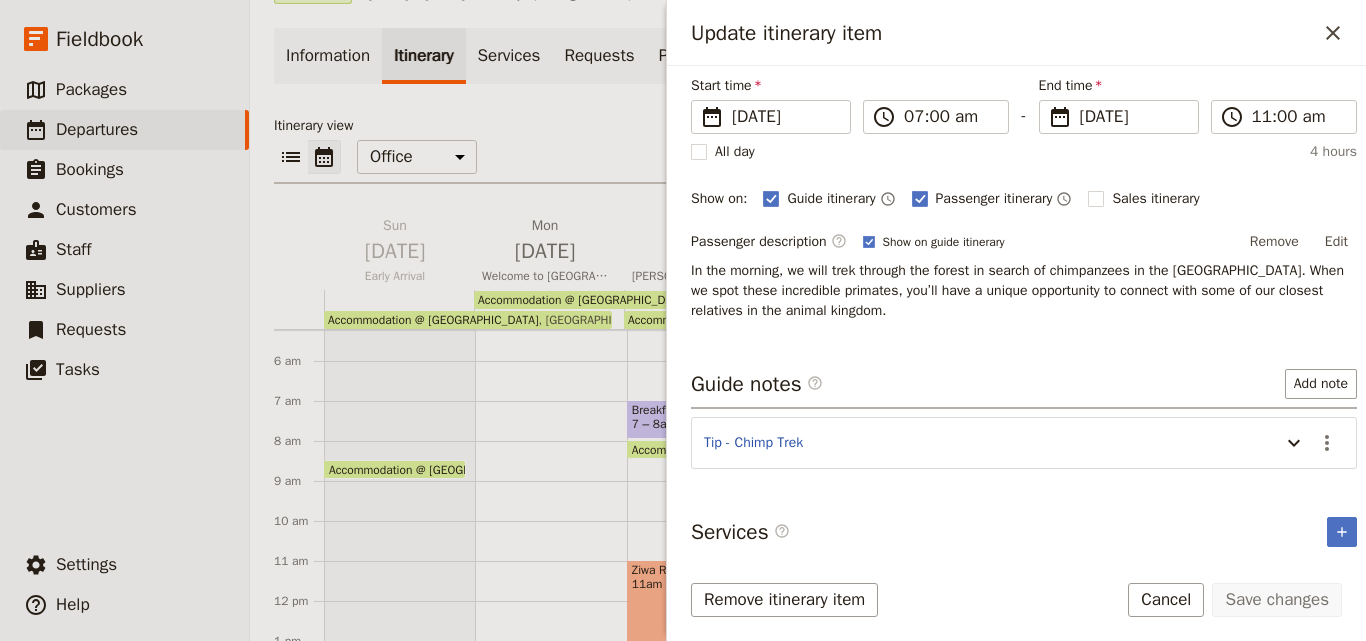 scroll, scrollTop: 151, scrollLeft: 0, axis: vertical 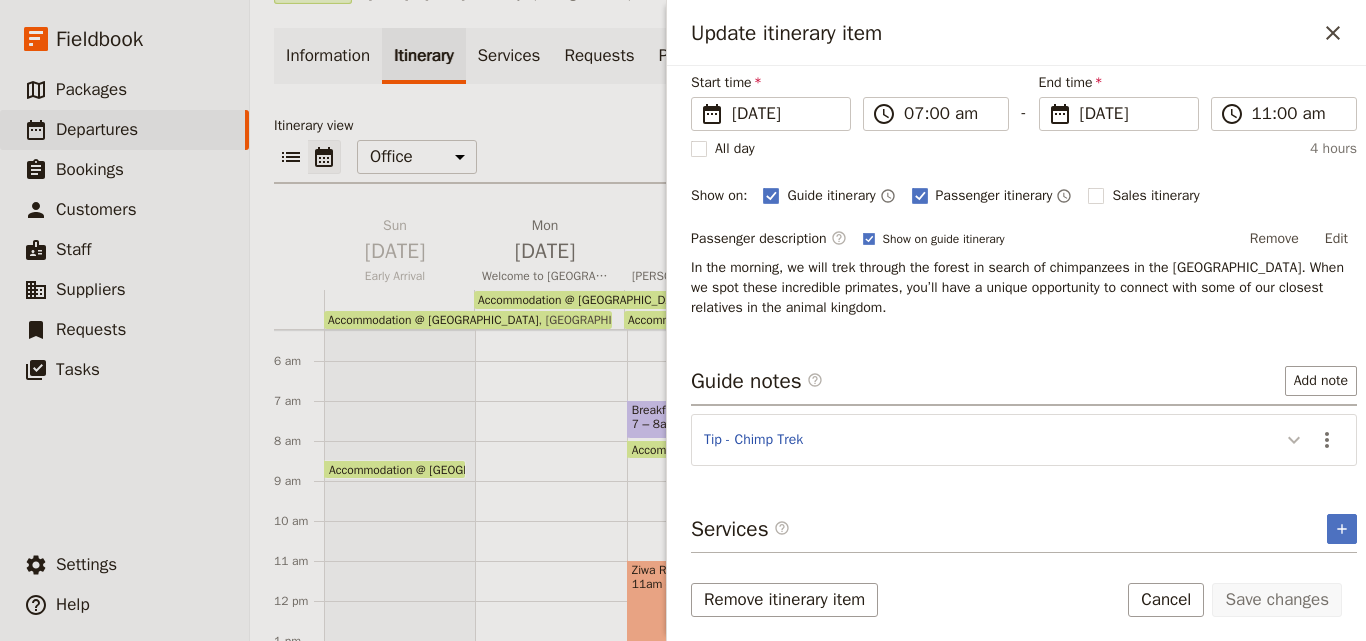 click 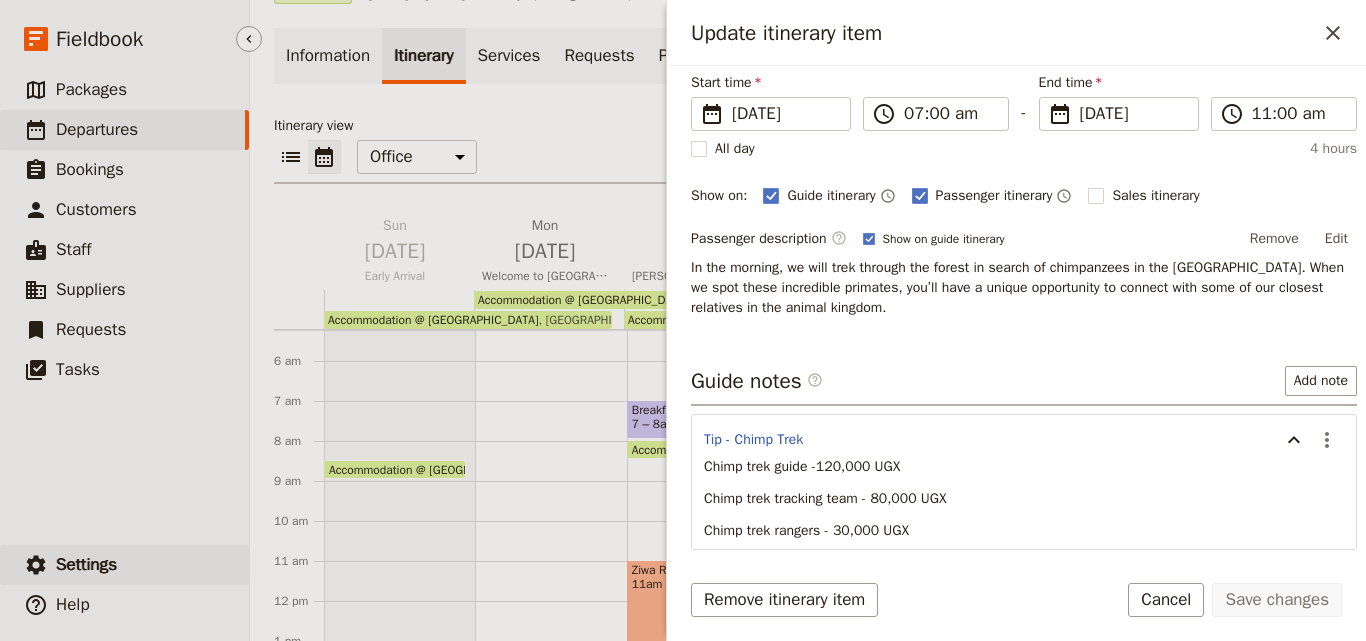 type 